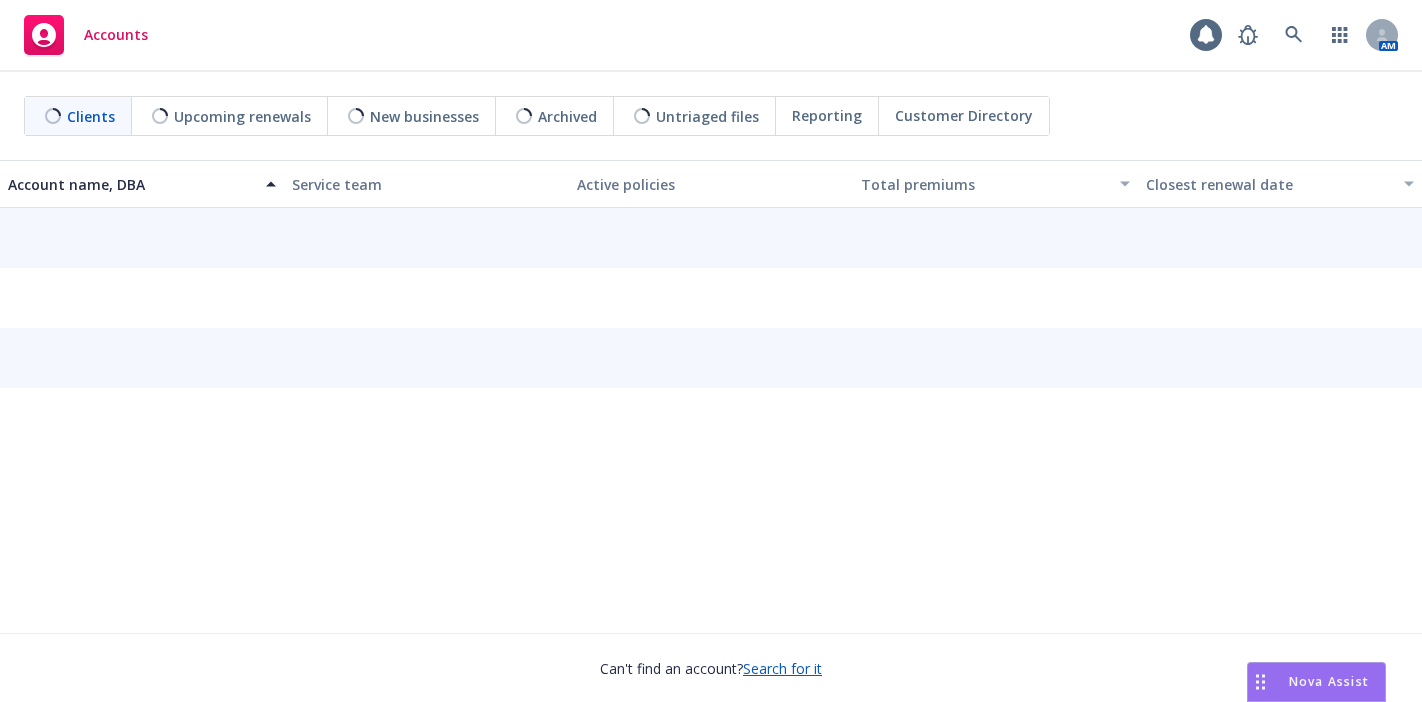 scroll, scrollTop: 0, scrollLeft: 0, axis: both 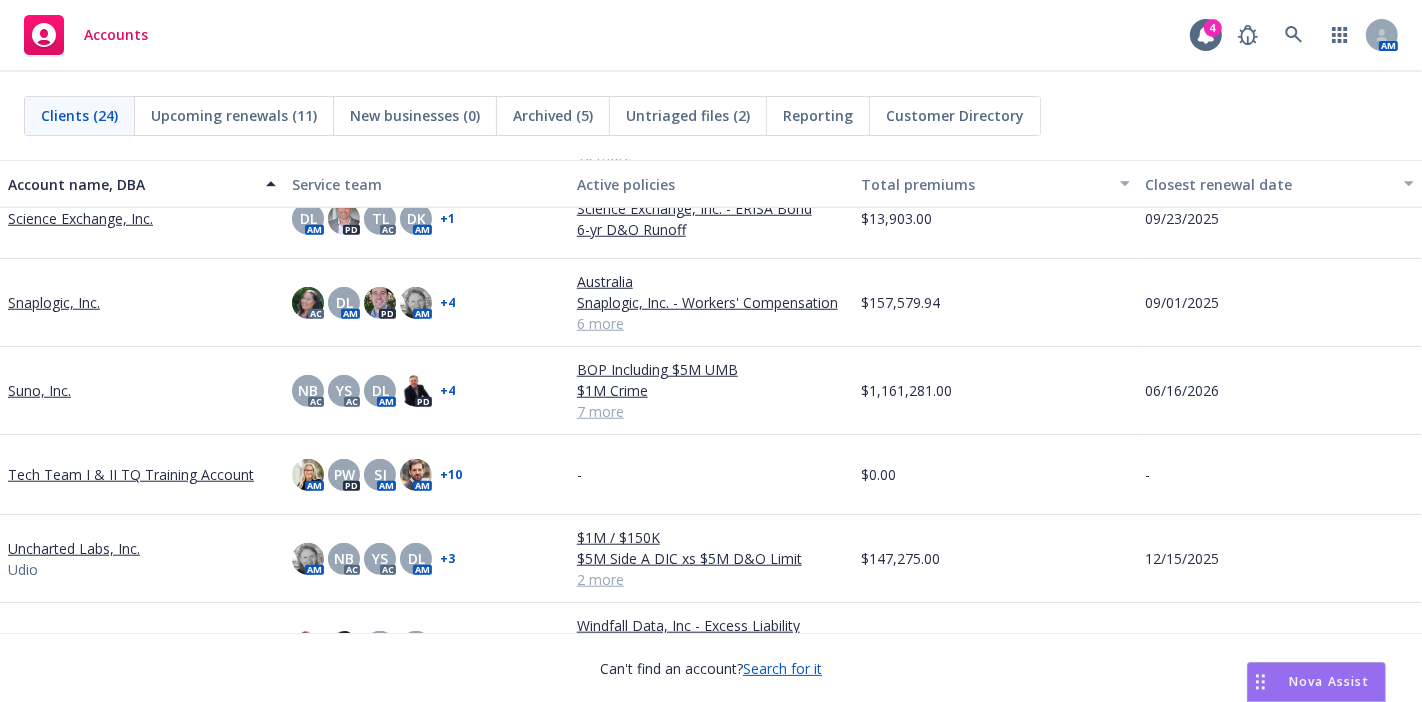 click on "Snaplogic, Inc." at bounding box center (54, 302) 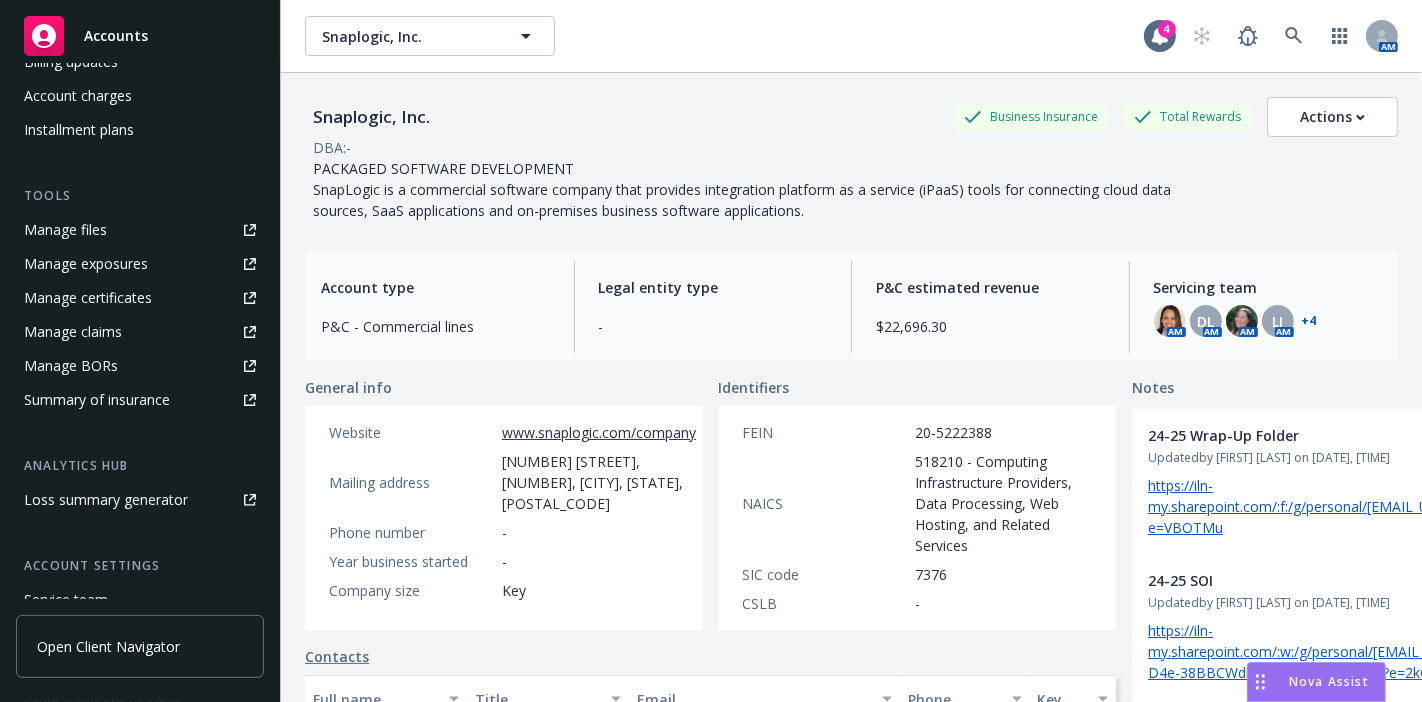 scroll, scrollTop: 0, scrollLeft: 0, axis: both 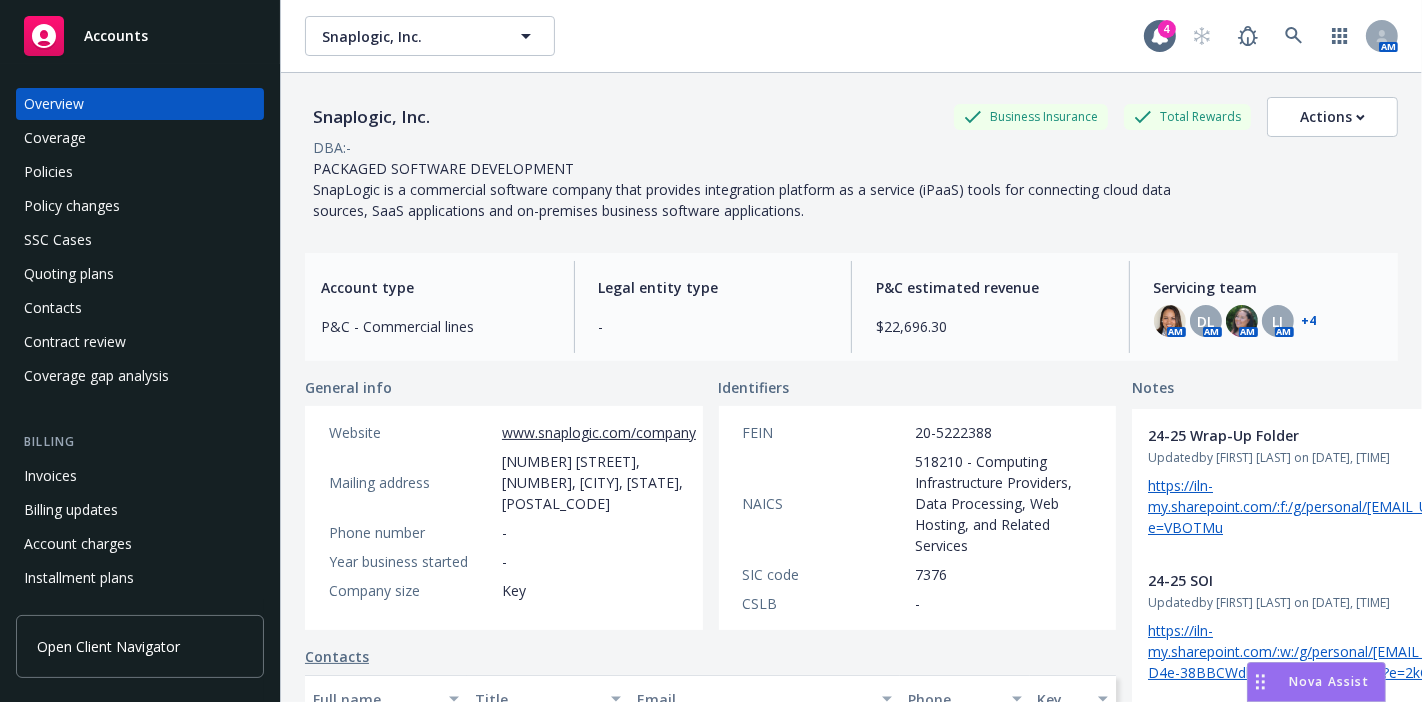 click on "Quoting plans" at bounding box center (140, 274) 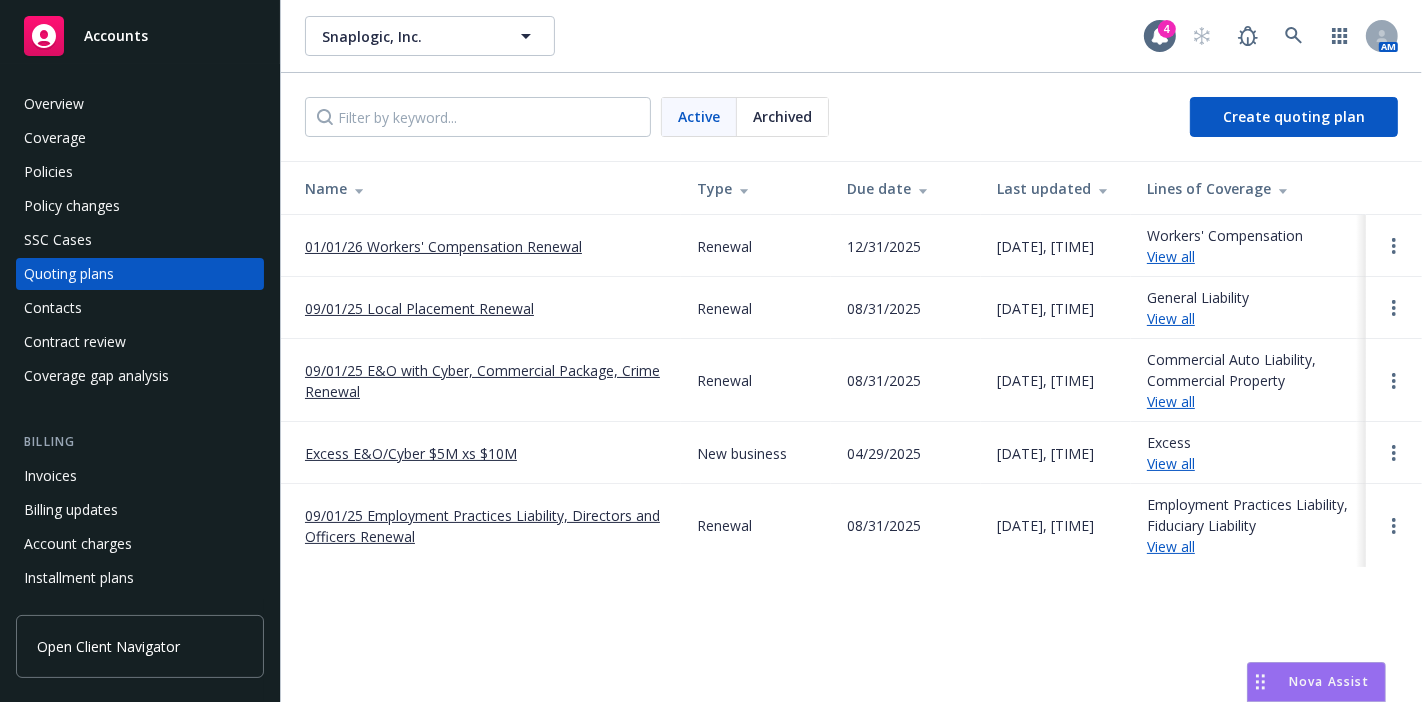 click on "09/01/25 E&O with Cyber, Commercial Package, Crime Renewal" at bounding box center (485, 381) 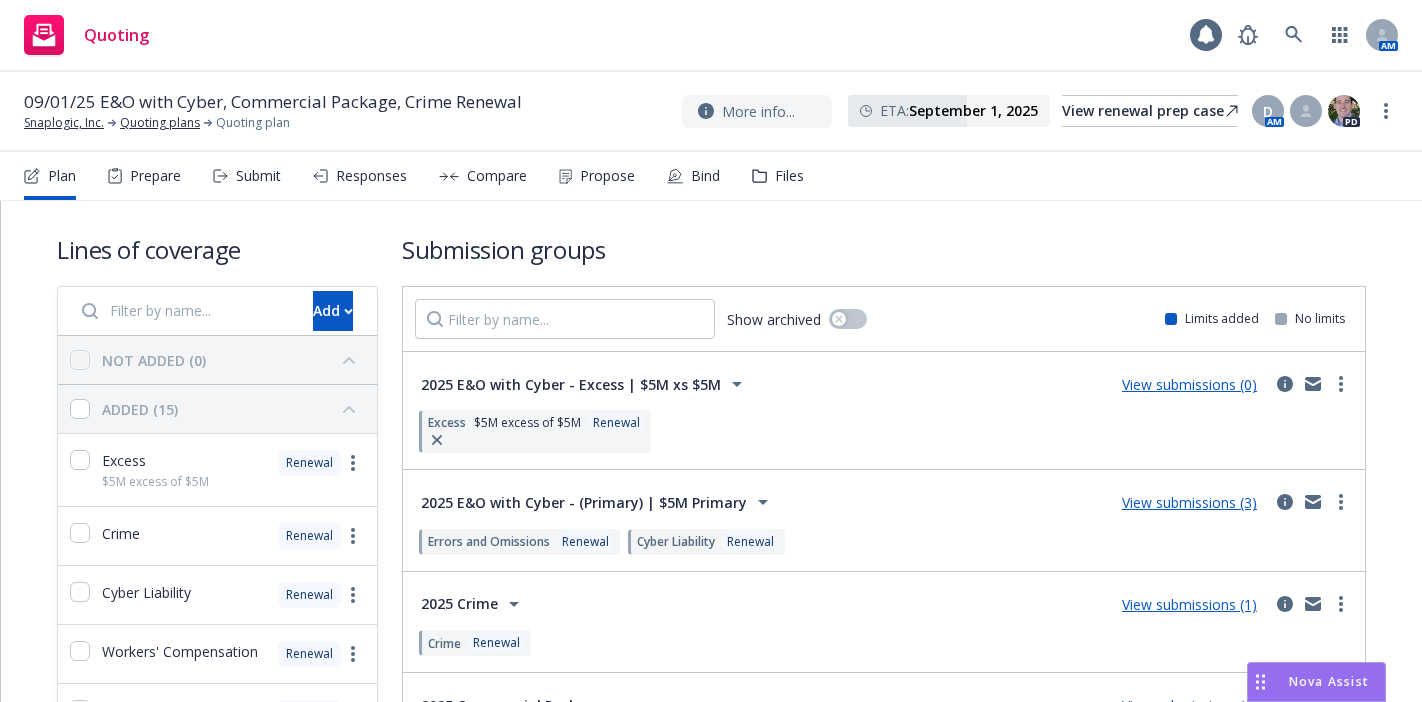scroll, scrollTop: 0, scrollLeft: 0, axis: both 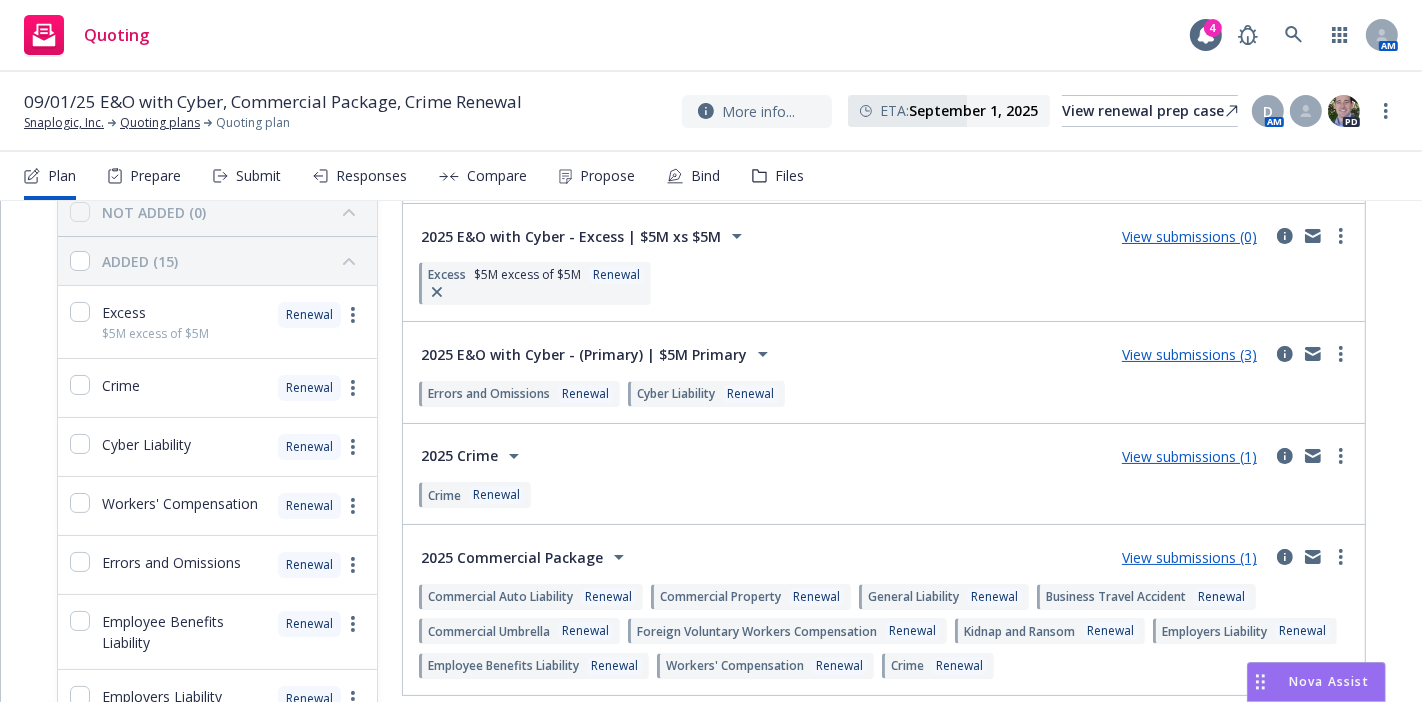 click on "2025 E&O with Cyber - (Primary) | $5M Primary" at bounding box center (584, 354) 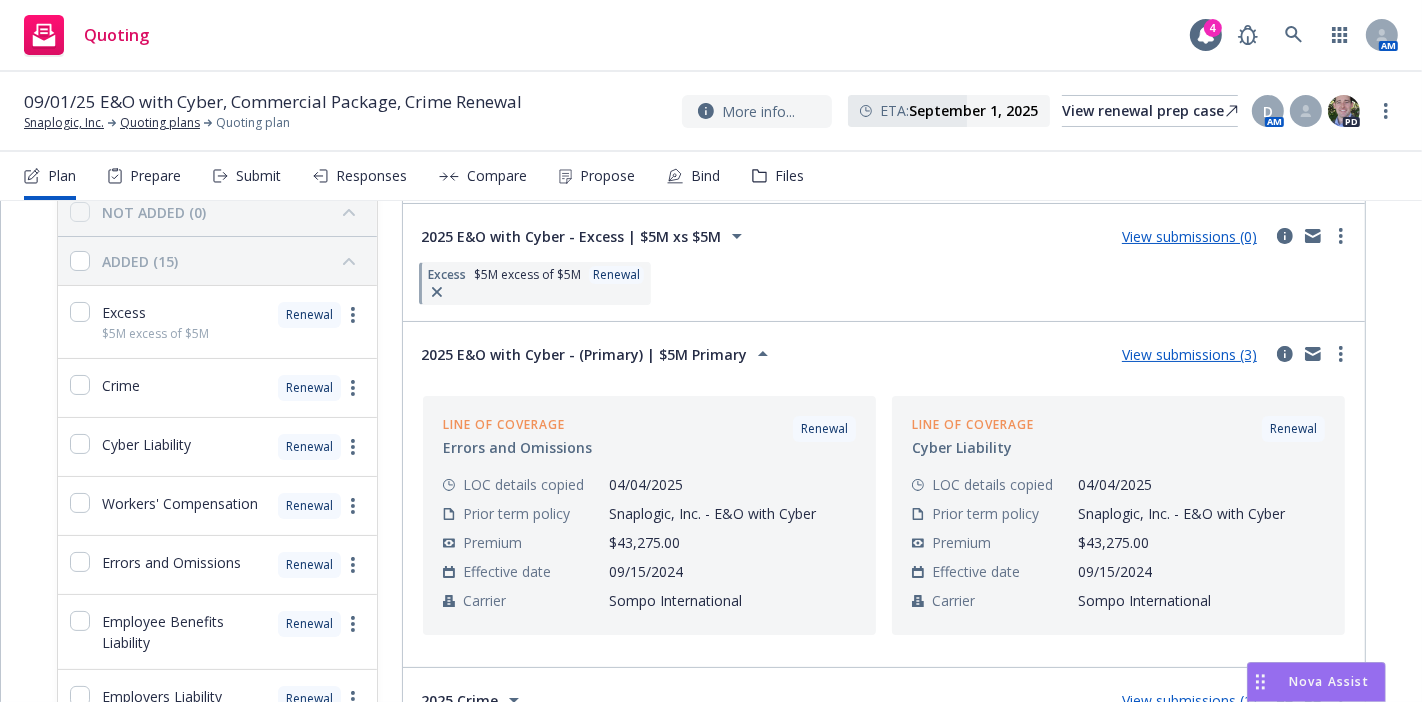 scroll, scrollTop: 224, scrollLeft: 0, axis: vertical 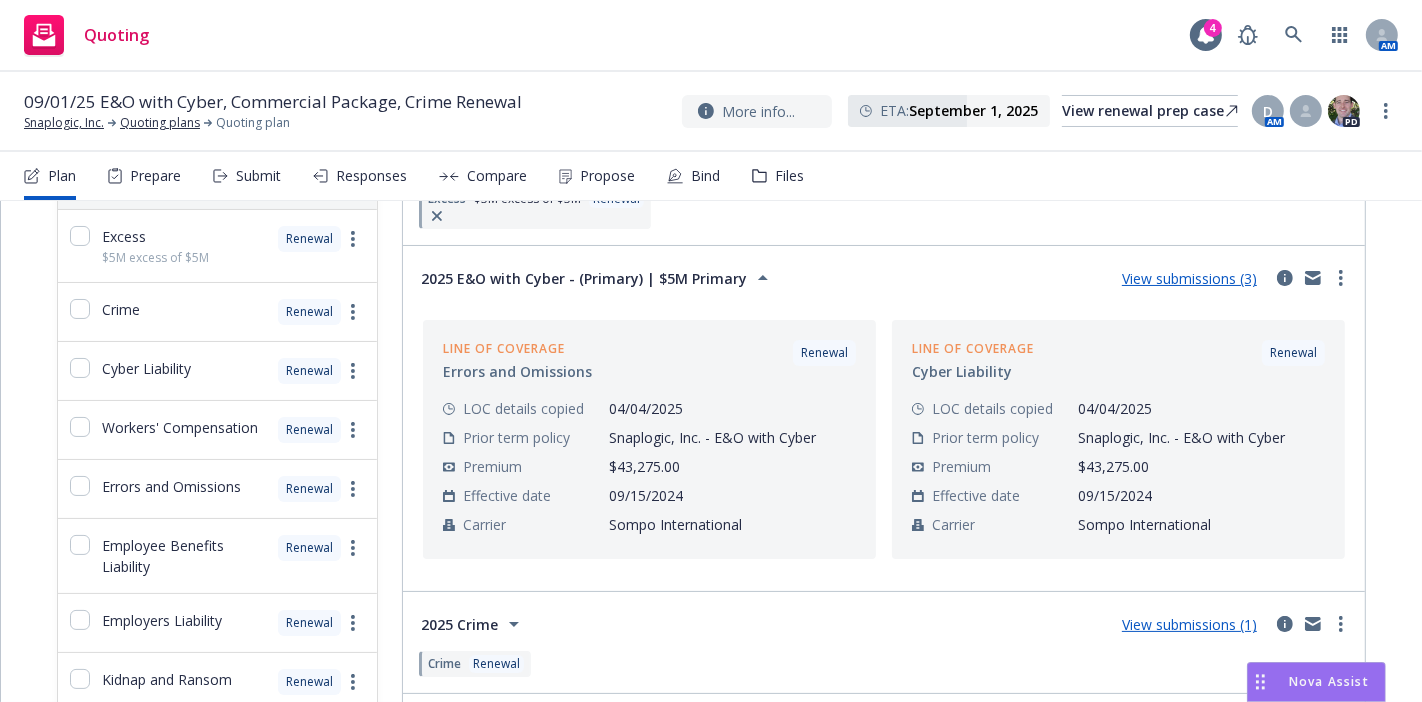 click on "View submissions (3)" at bounding box center [1189, 278] 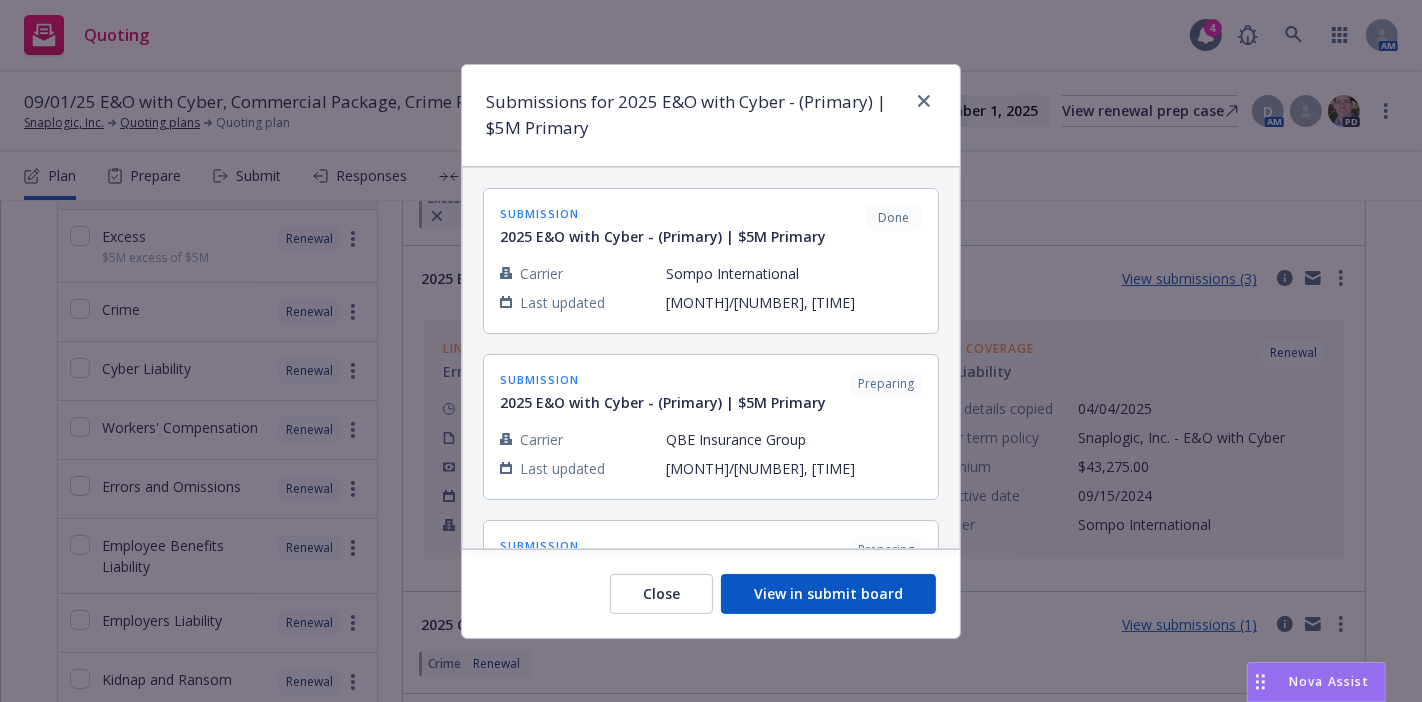 click on "View in submit board" at bounding box center (828, 594) 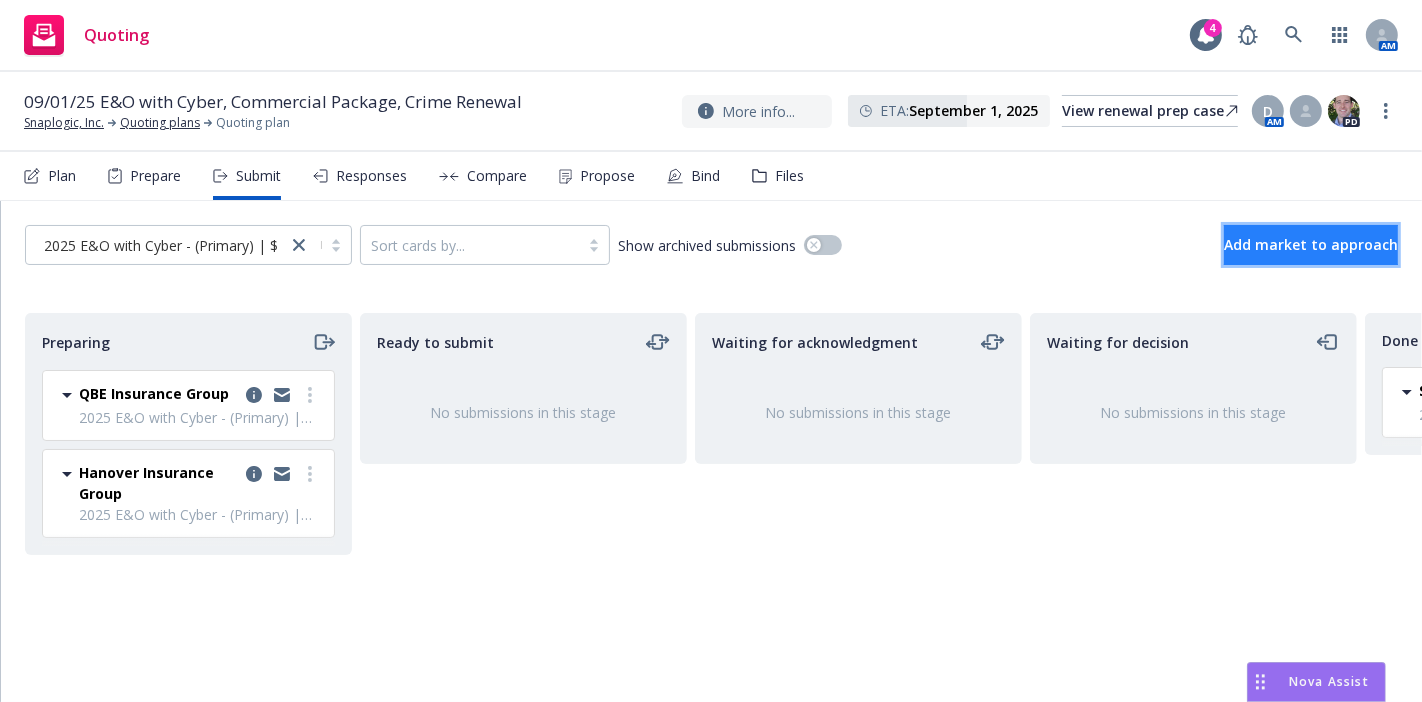 click on "Add market to approach" at bounding box center (1311, 244) 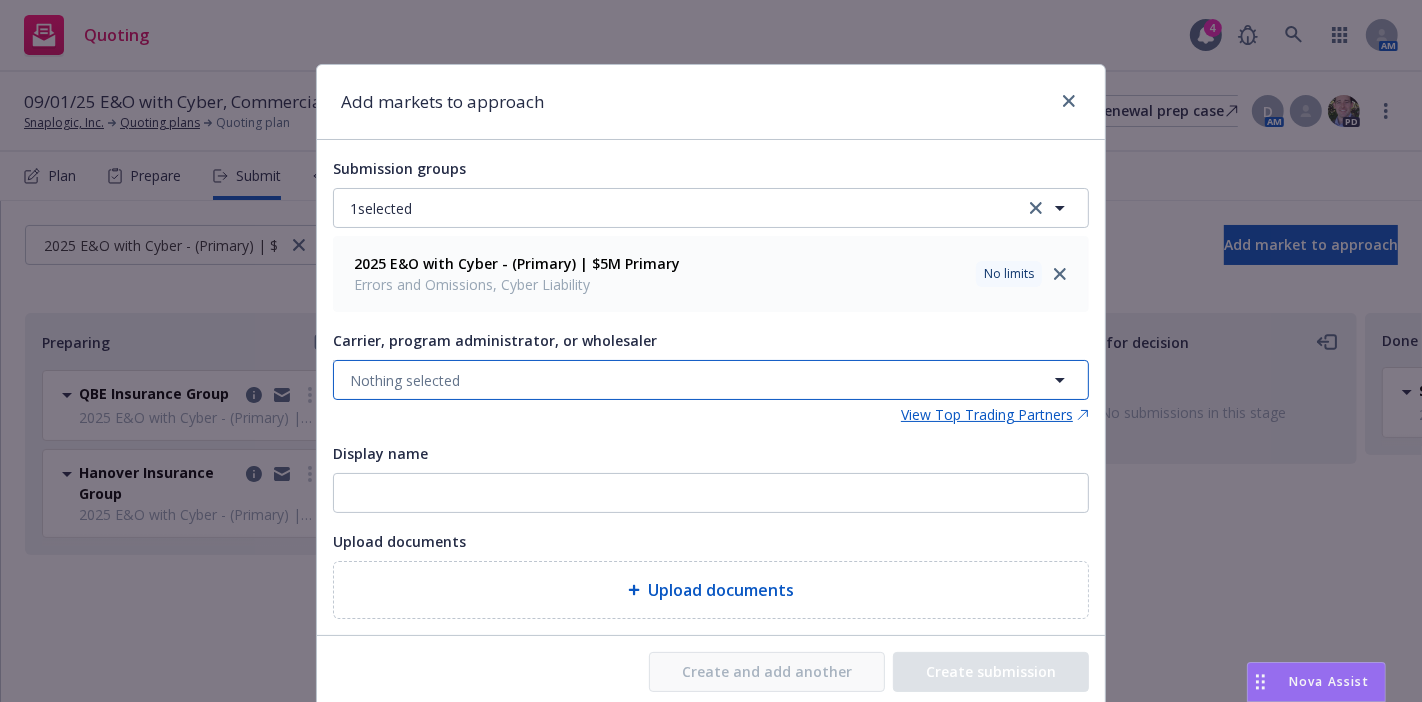 click on "Nothing selected" at bounding box center (405, 380) 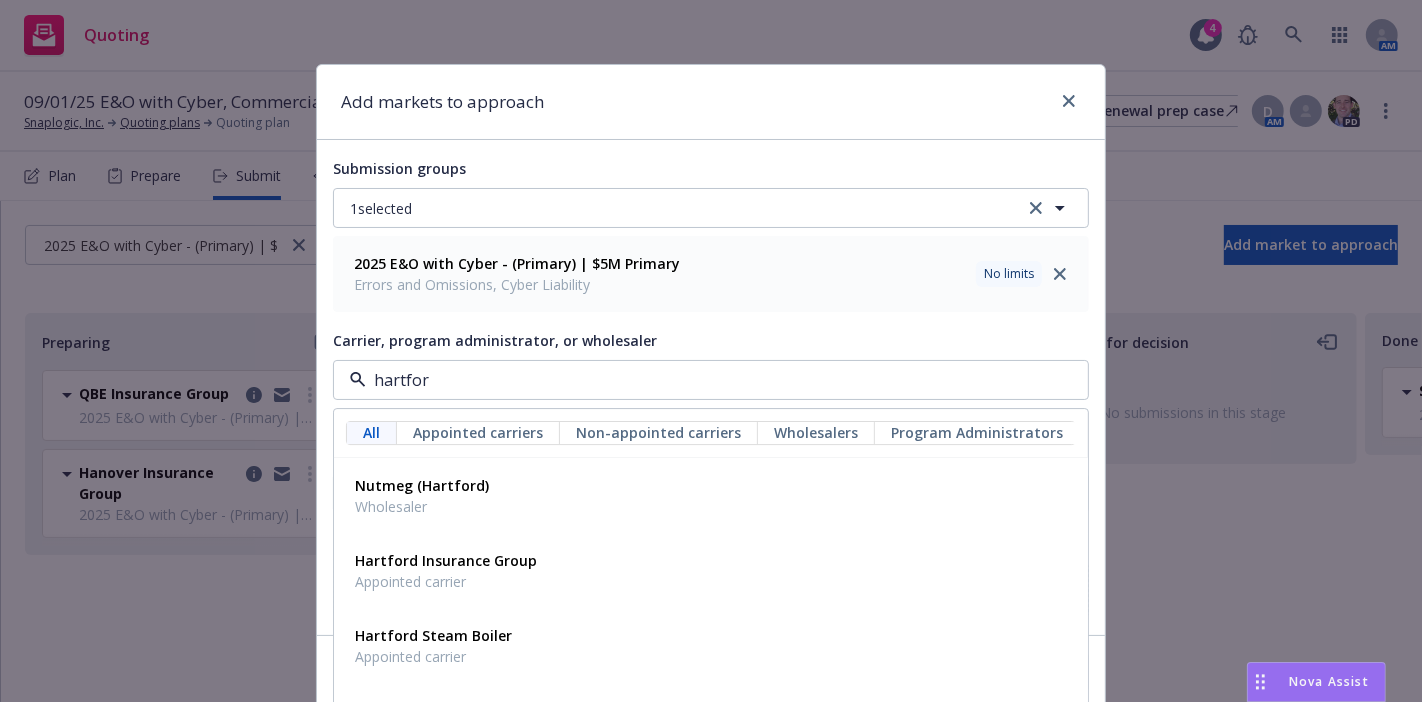 type on "hartford" 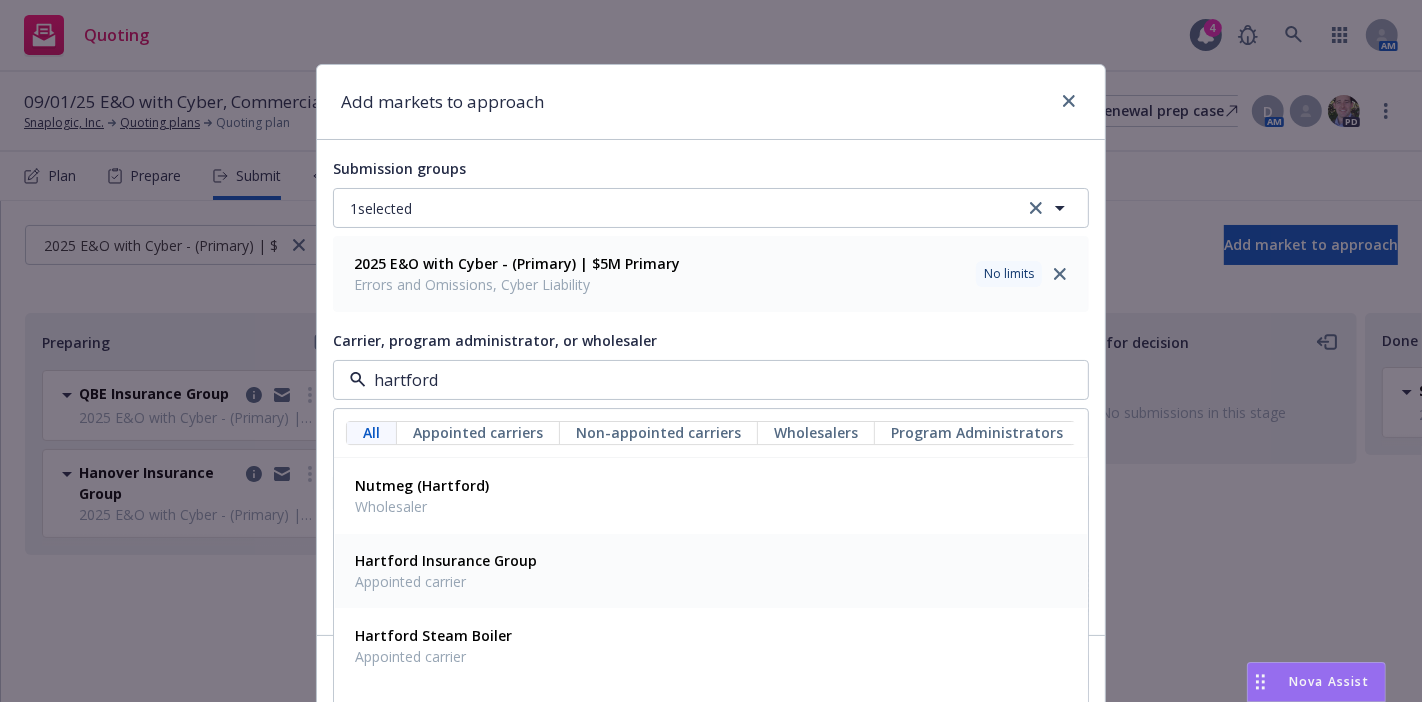 scroll, scrollTop: 0, scrollLeft: 0, axis: both 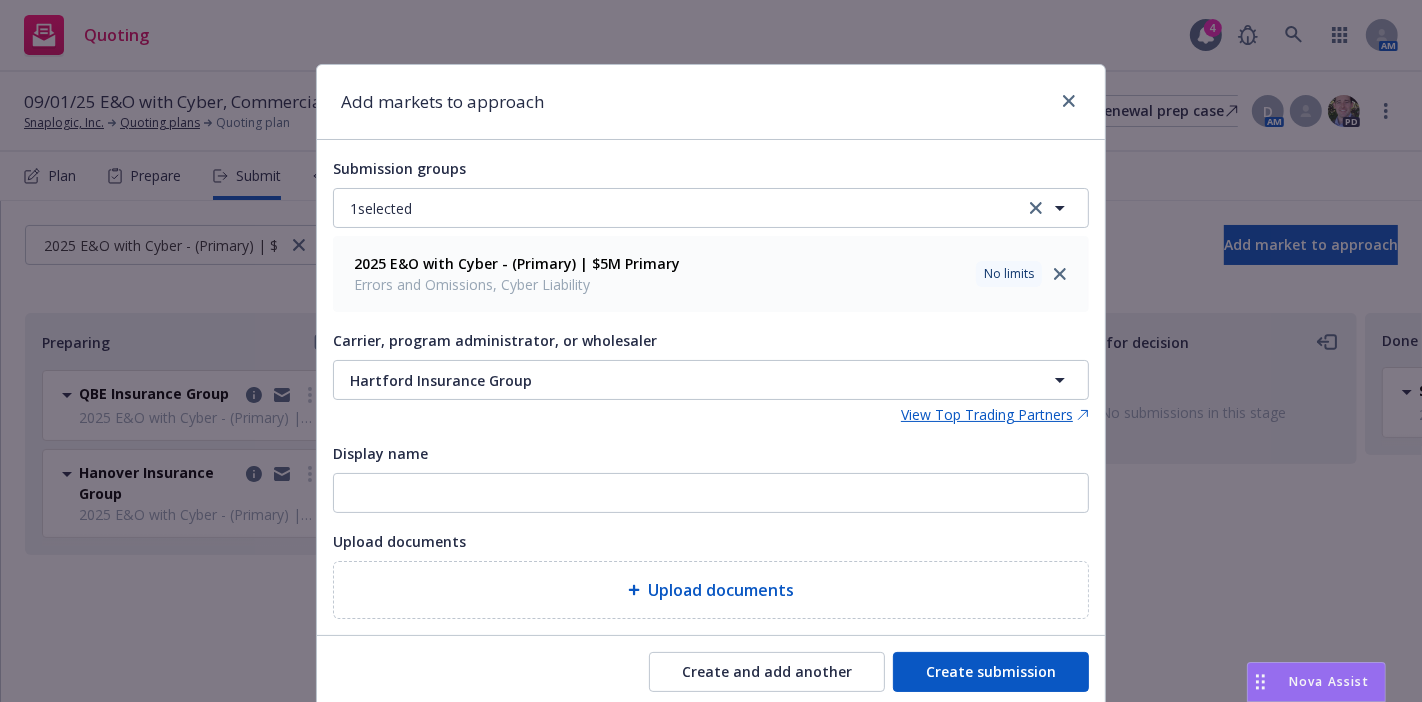 click on "Create submission" at bounding box center [991, 672] 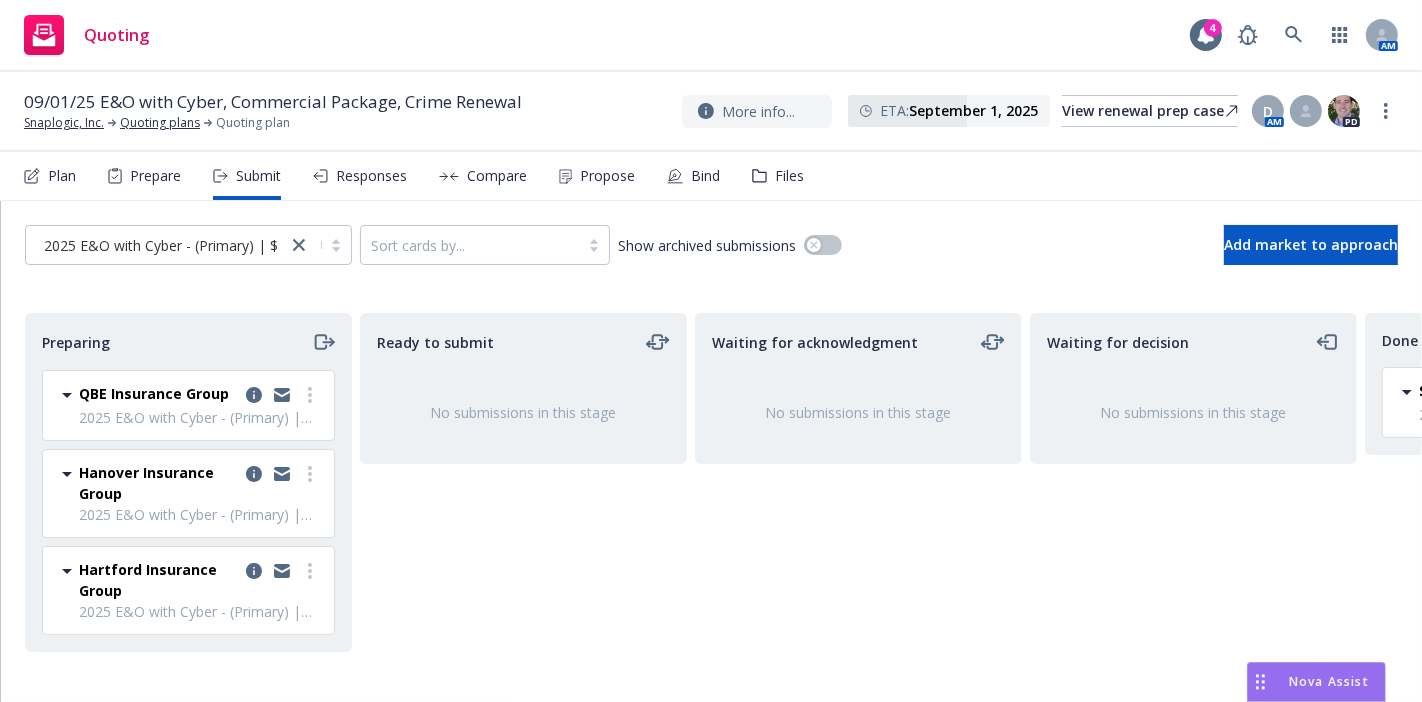scroll, scrollTop: 23, scrollLeft: 0, axis: vertical 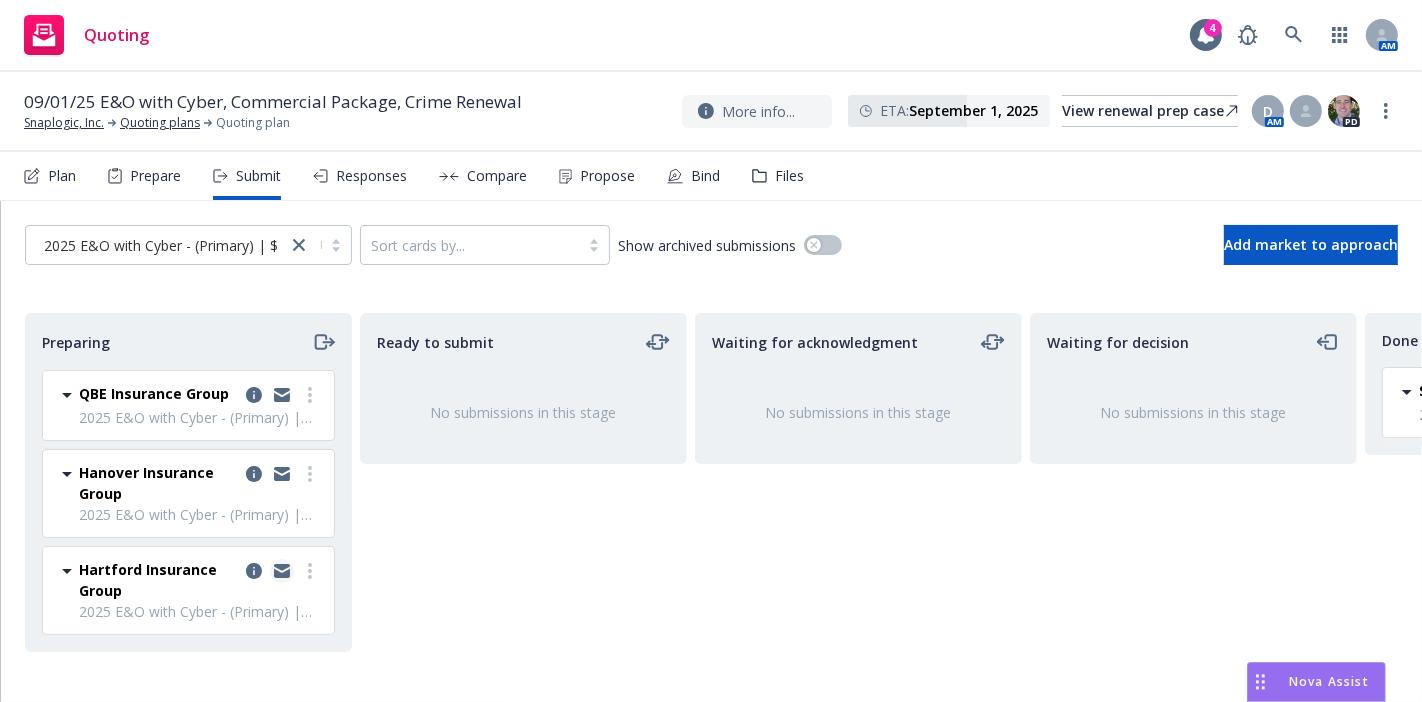 click 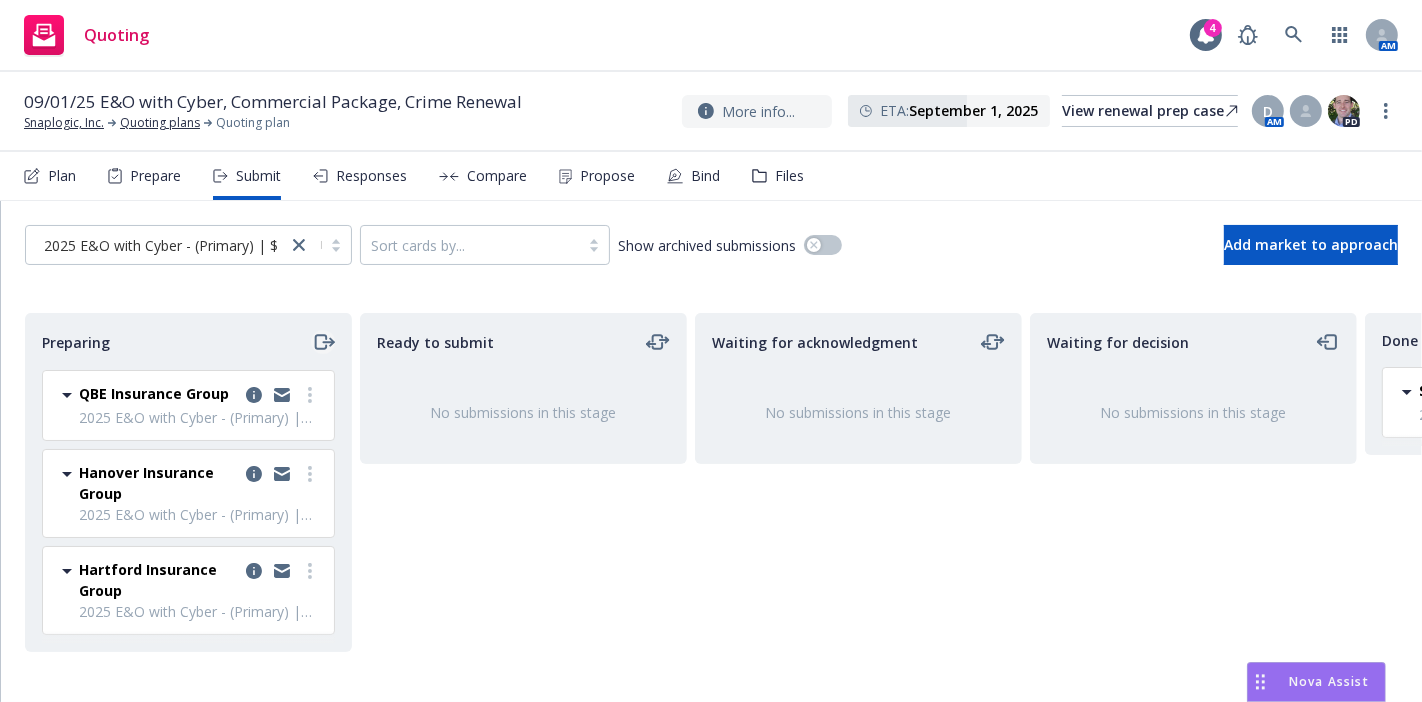 click 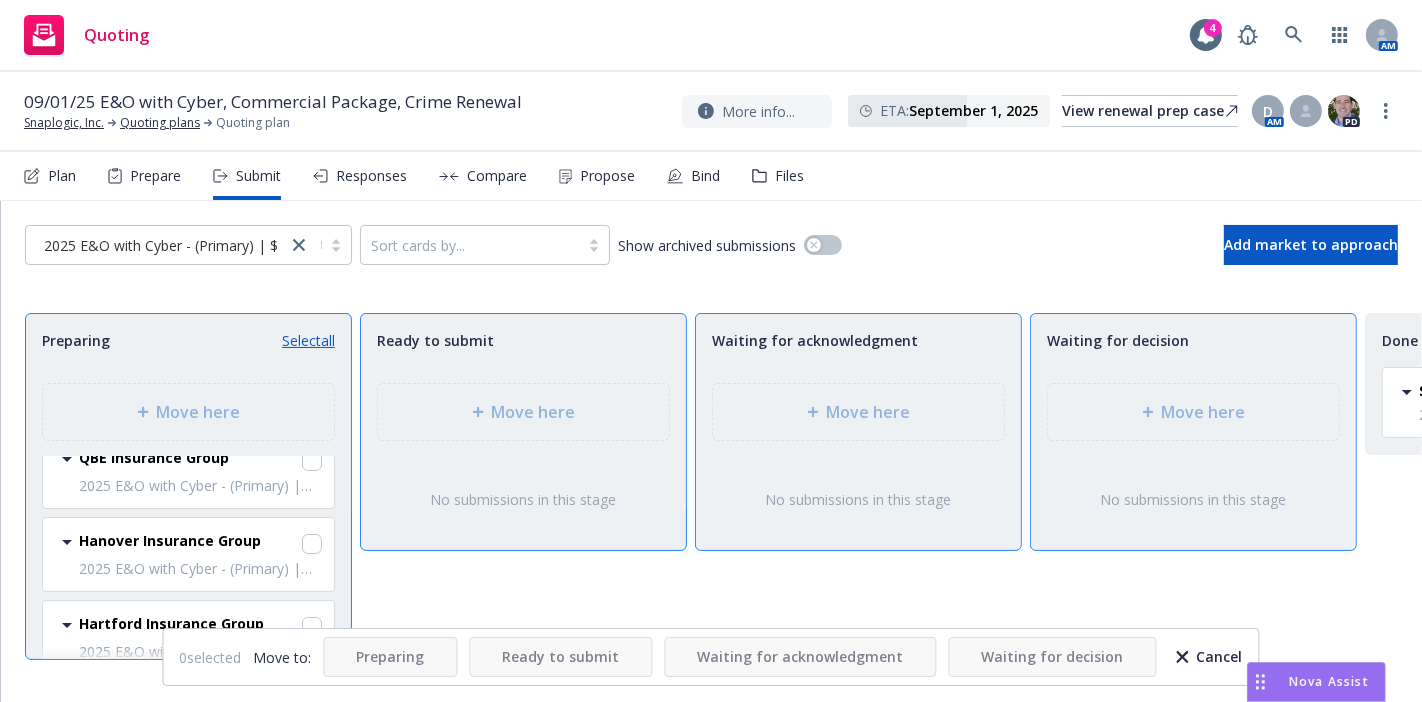 click on "Select  all" at bounding box center (308, 340) 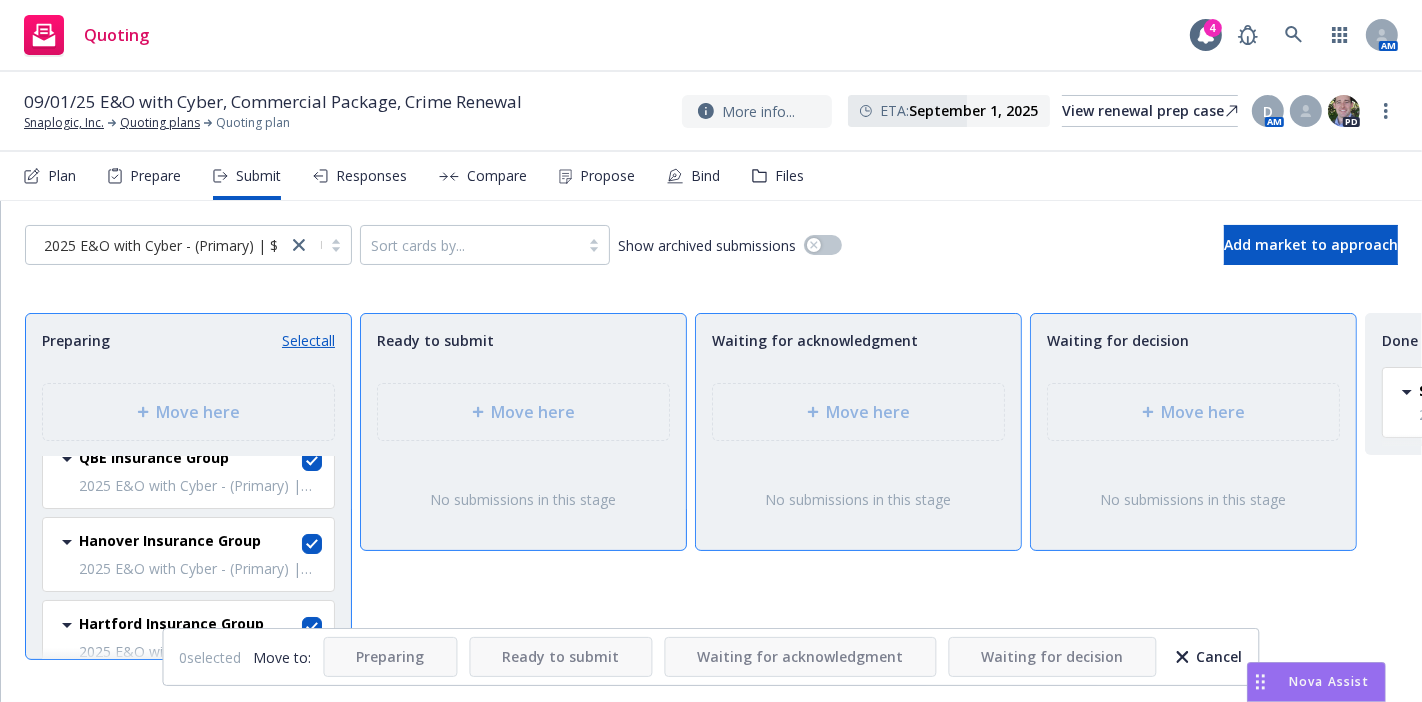 checkbox on "true" 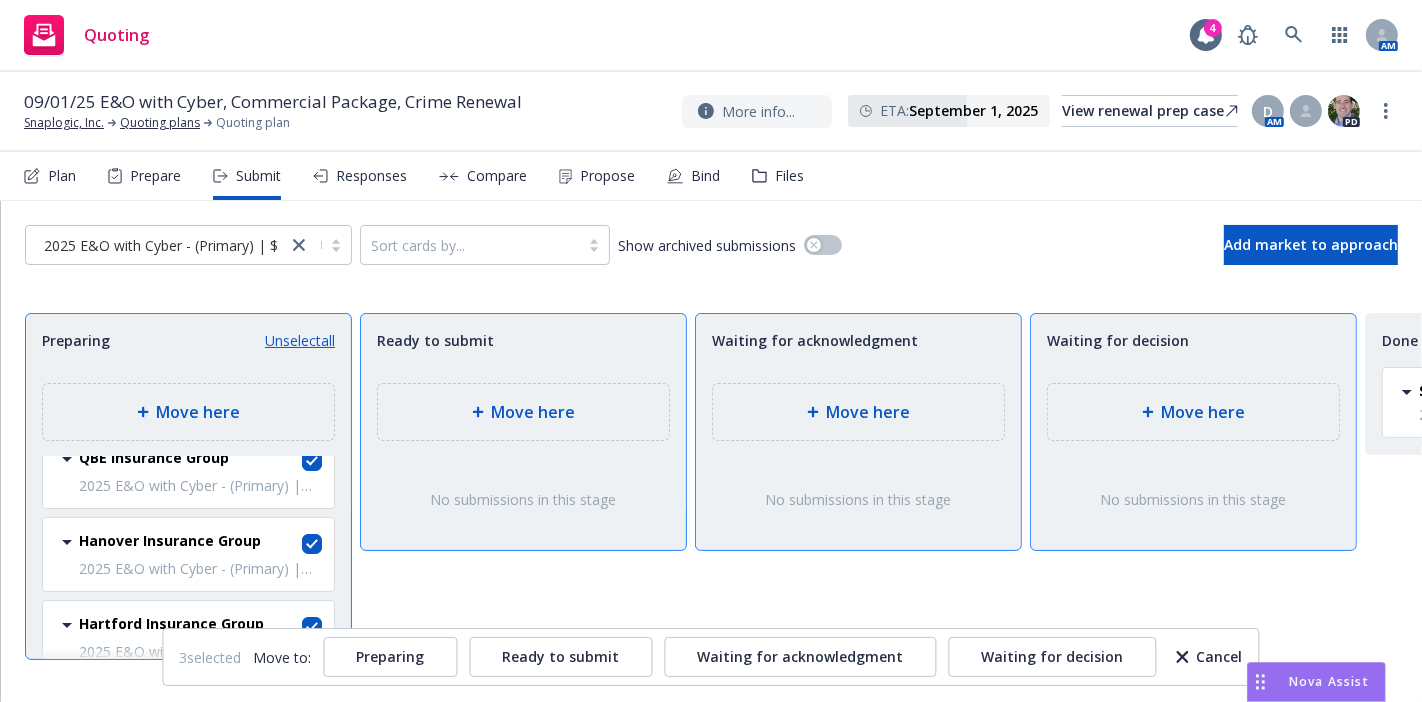 click on "Move here" at bounding box center (858, 412) 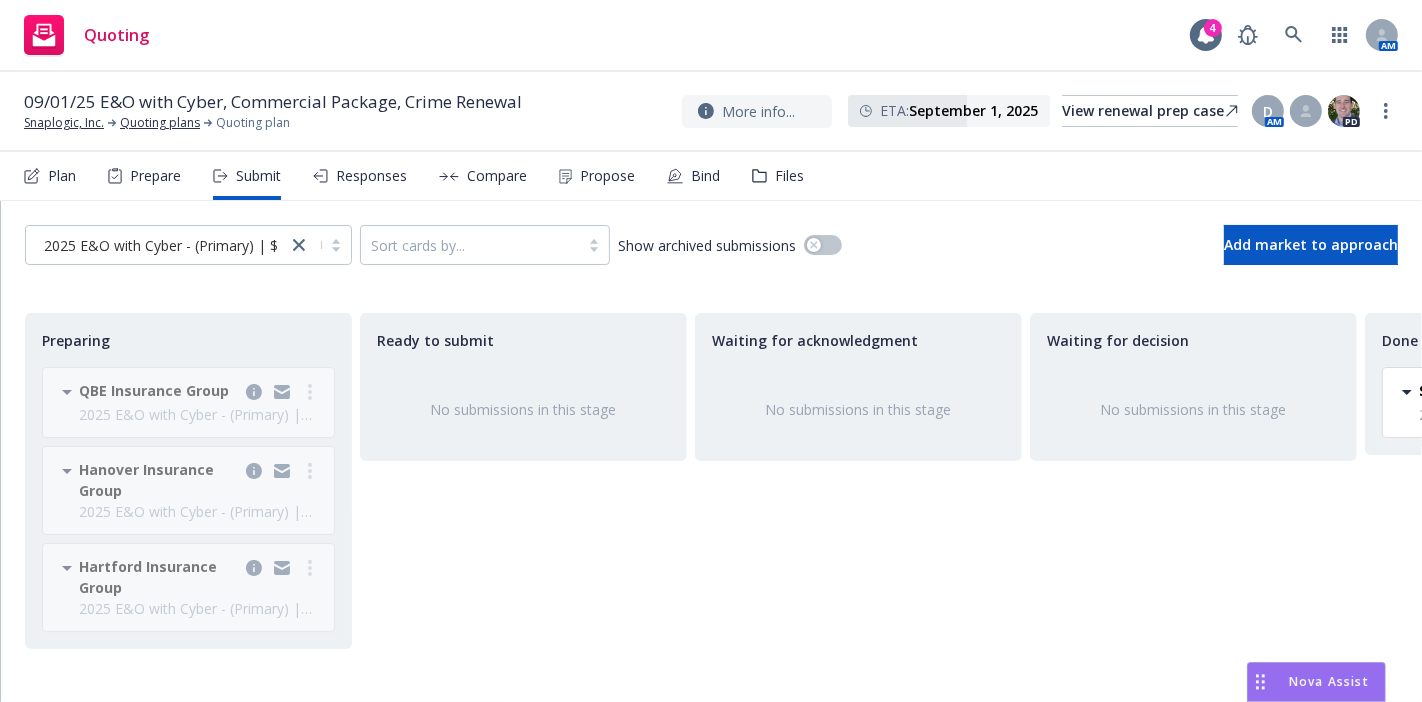 scroll, scrollTop: 0, scrollLeft: 0, axis: both 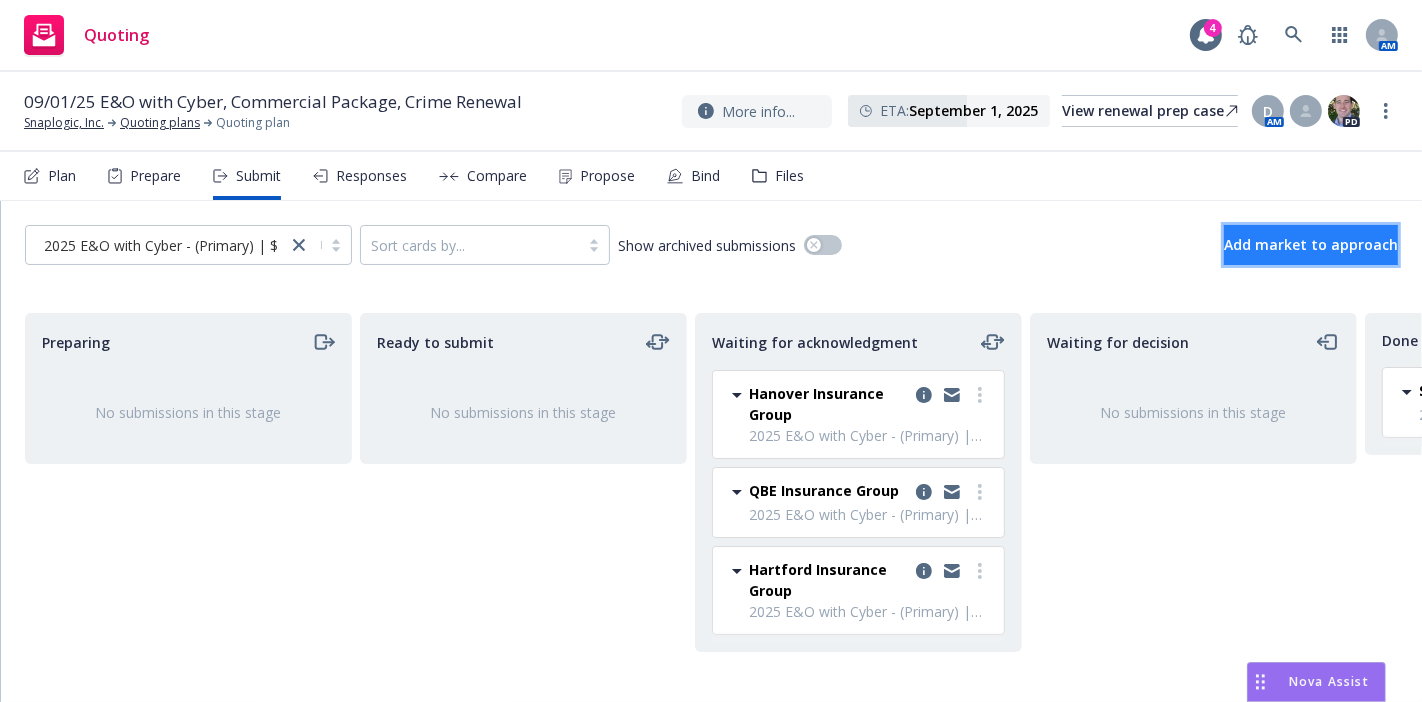 click on "Add market to approach" at bounding box center (1311, 245) 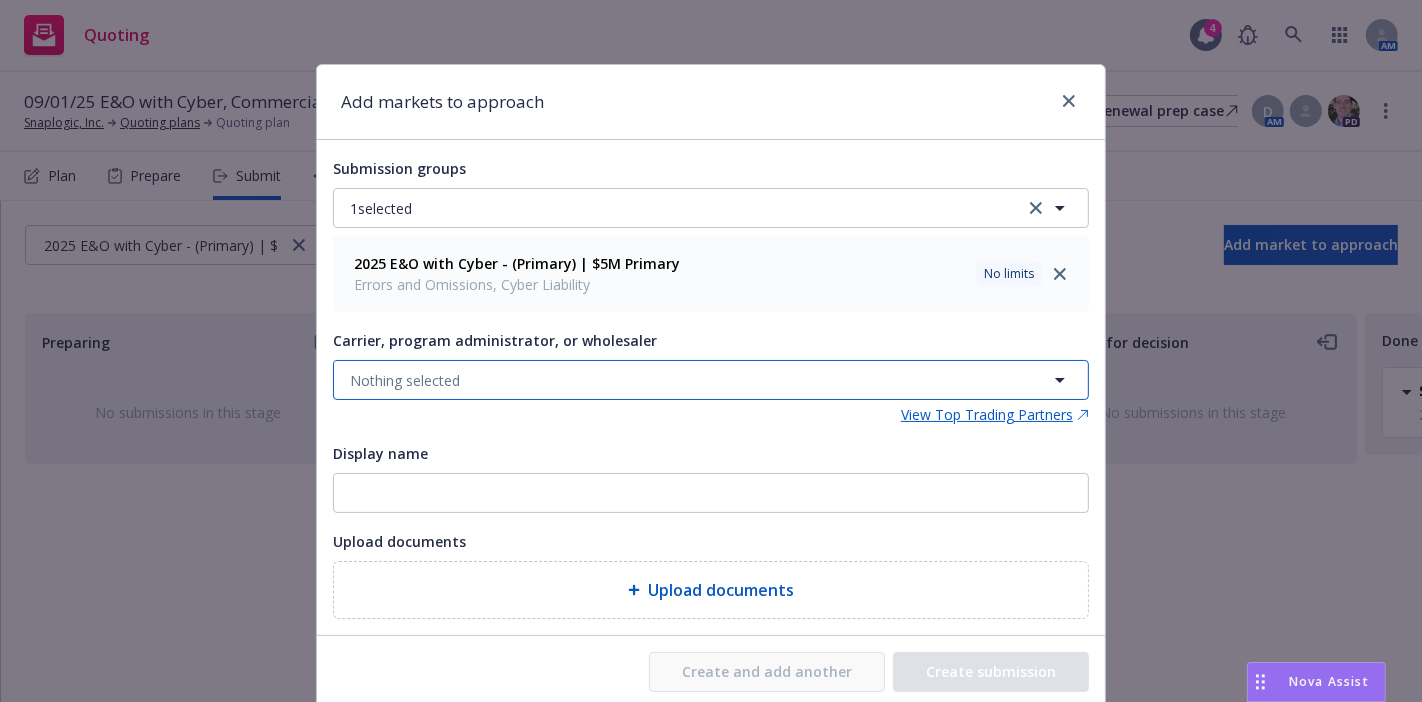 click on "Nothing selected" at bounding box center (711, 380) 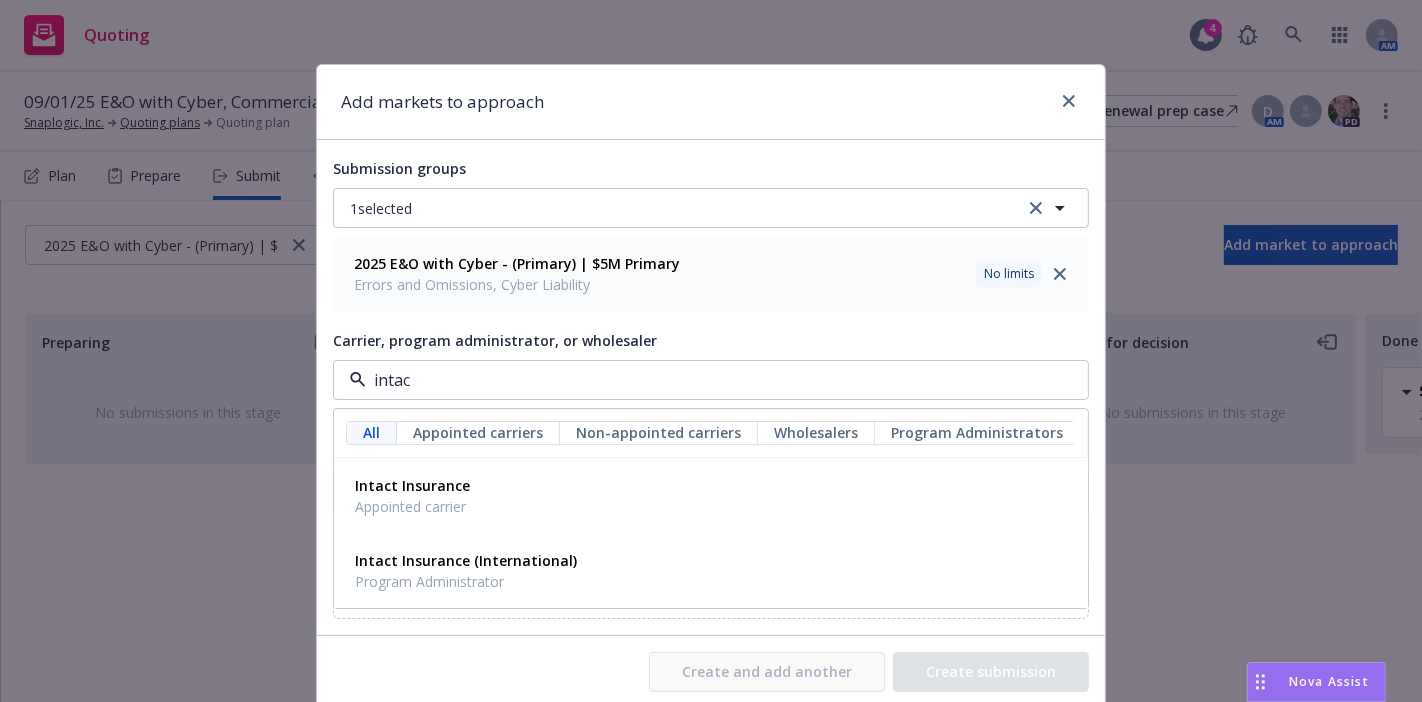 type on "intact" 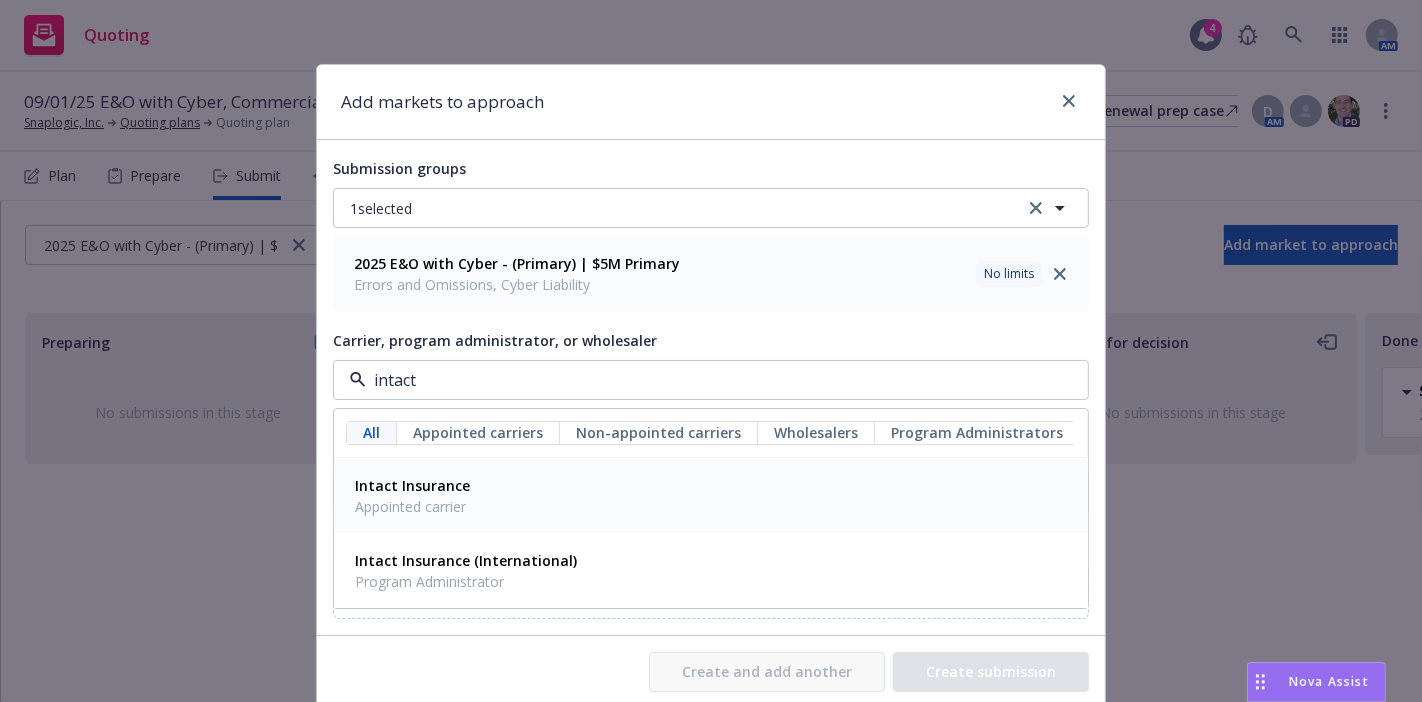 click on "Intact Insurance Appointed carrier" at bounding box center [711, 497] 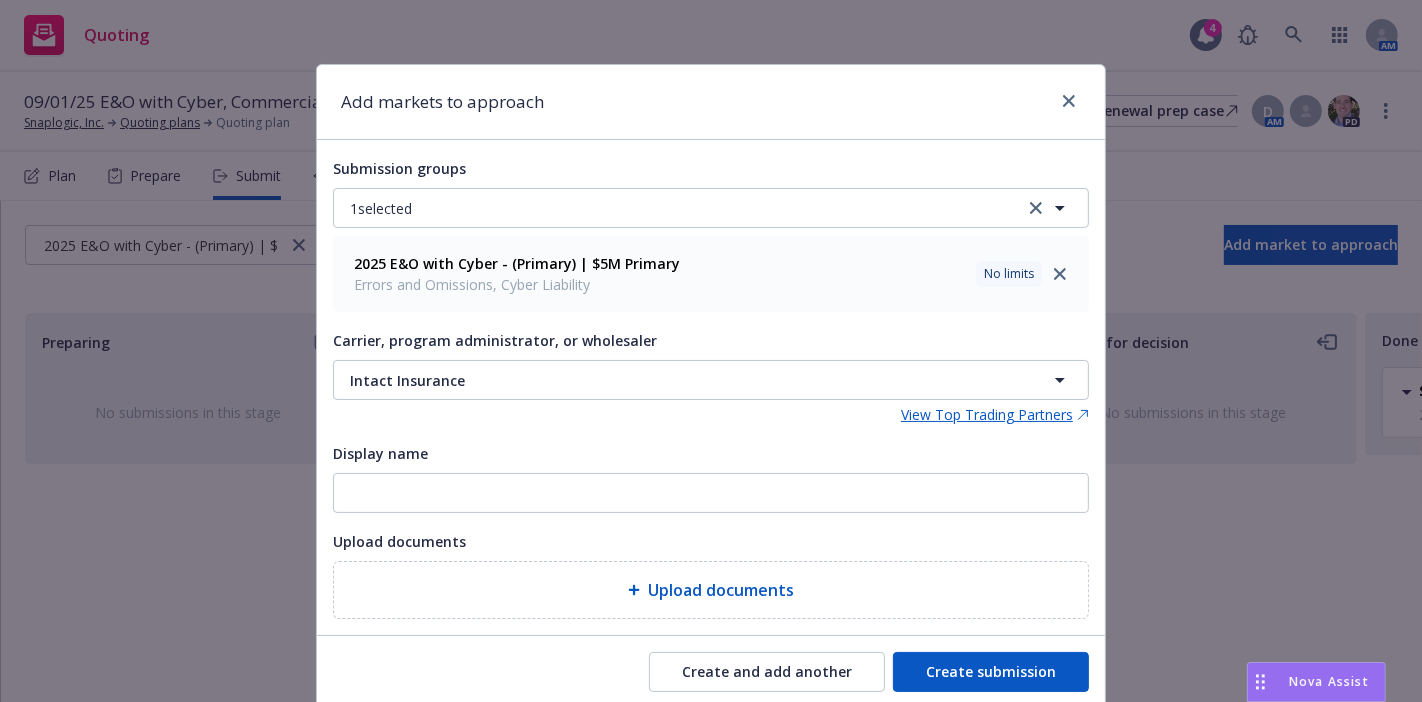 click on "Create submission" at bounding box center [991, 672] 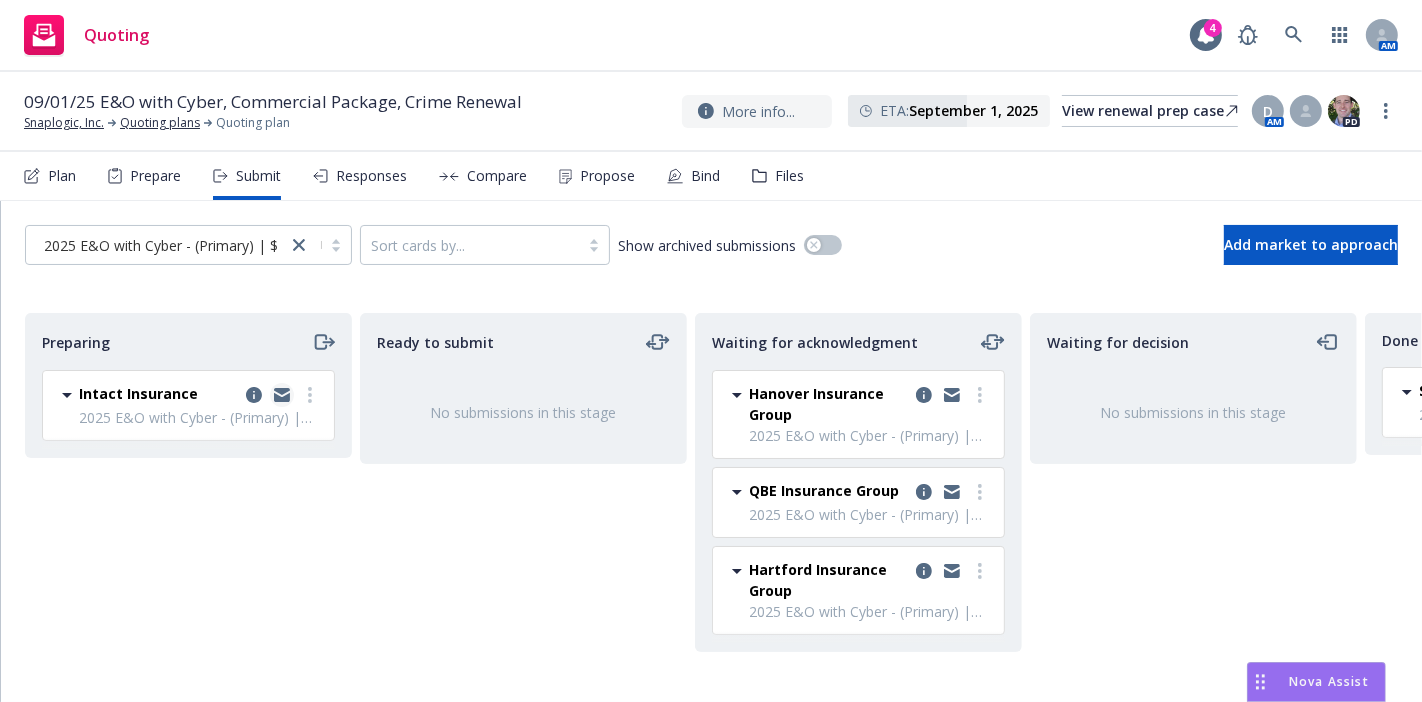 click 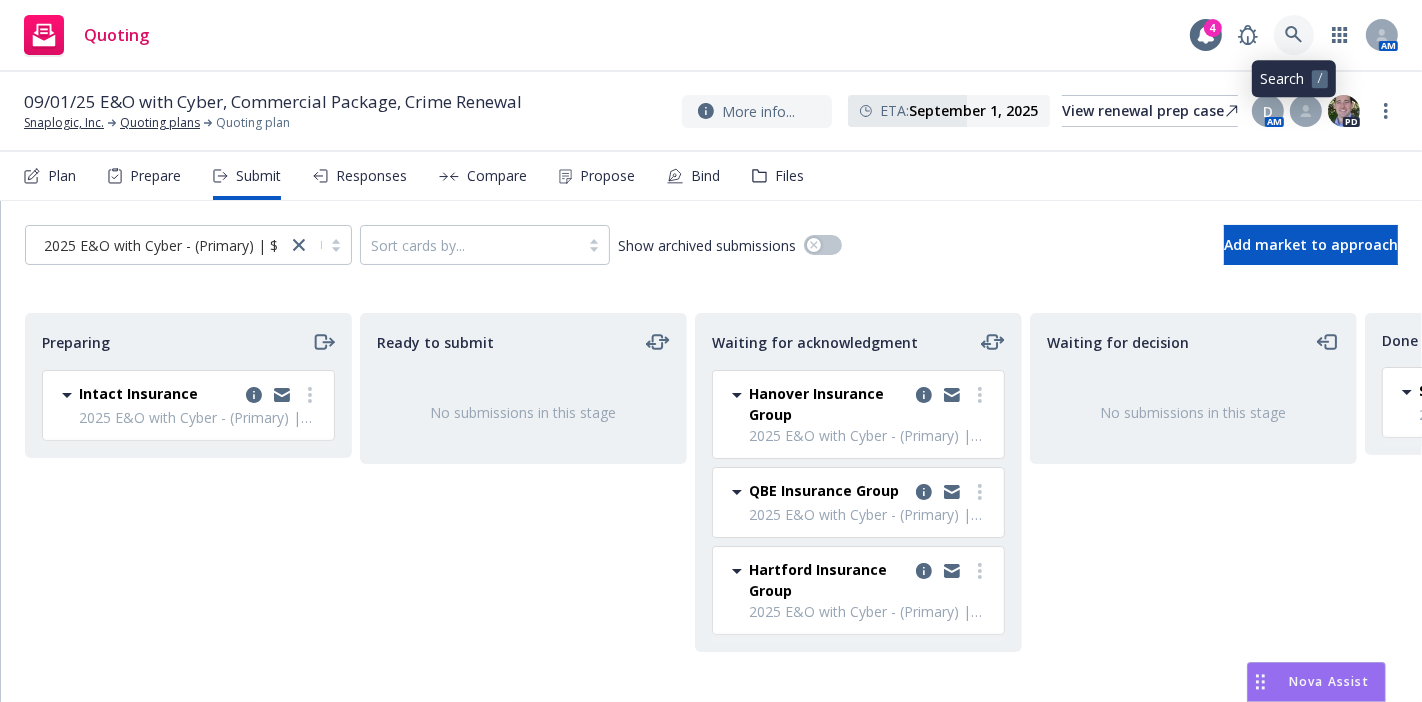 click 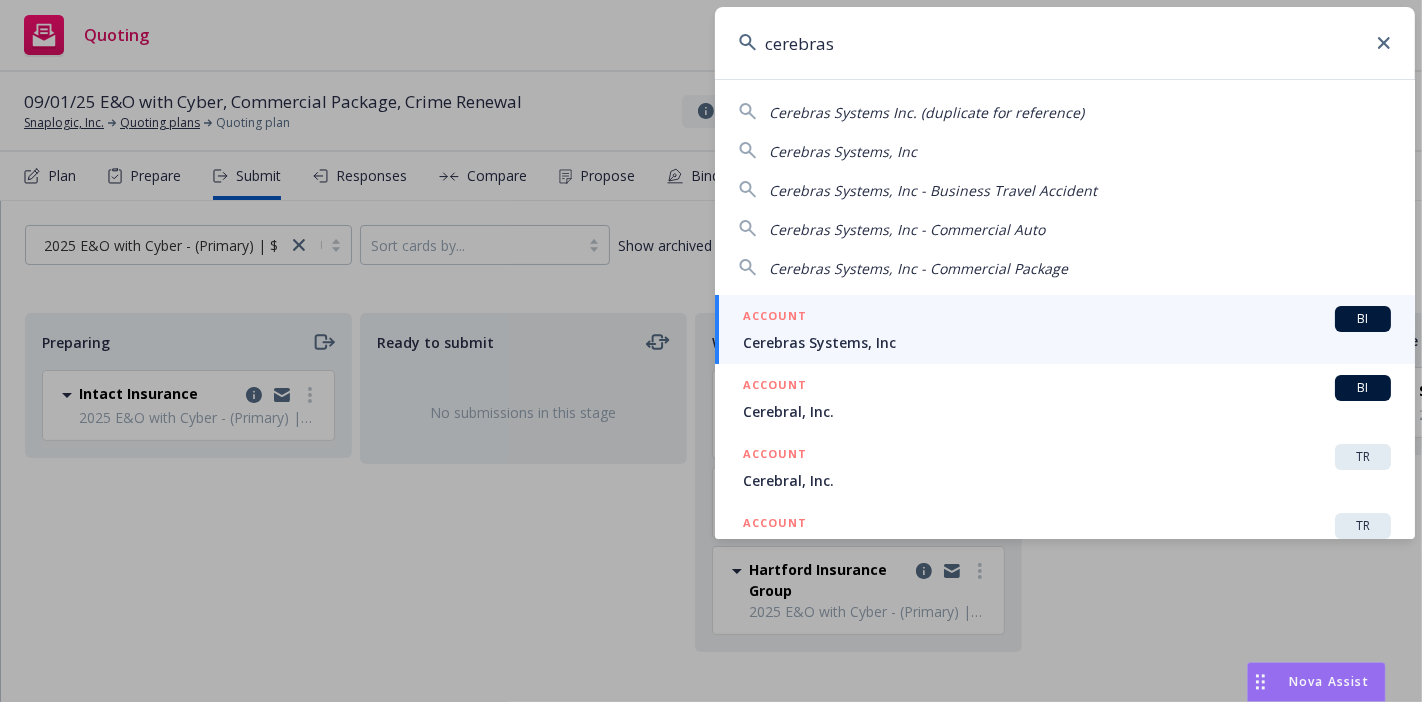 type on "cerebras" 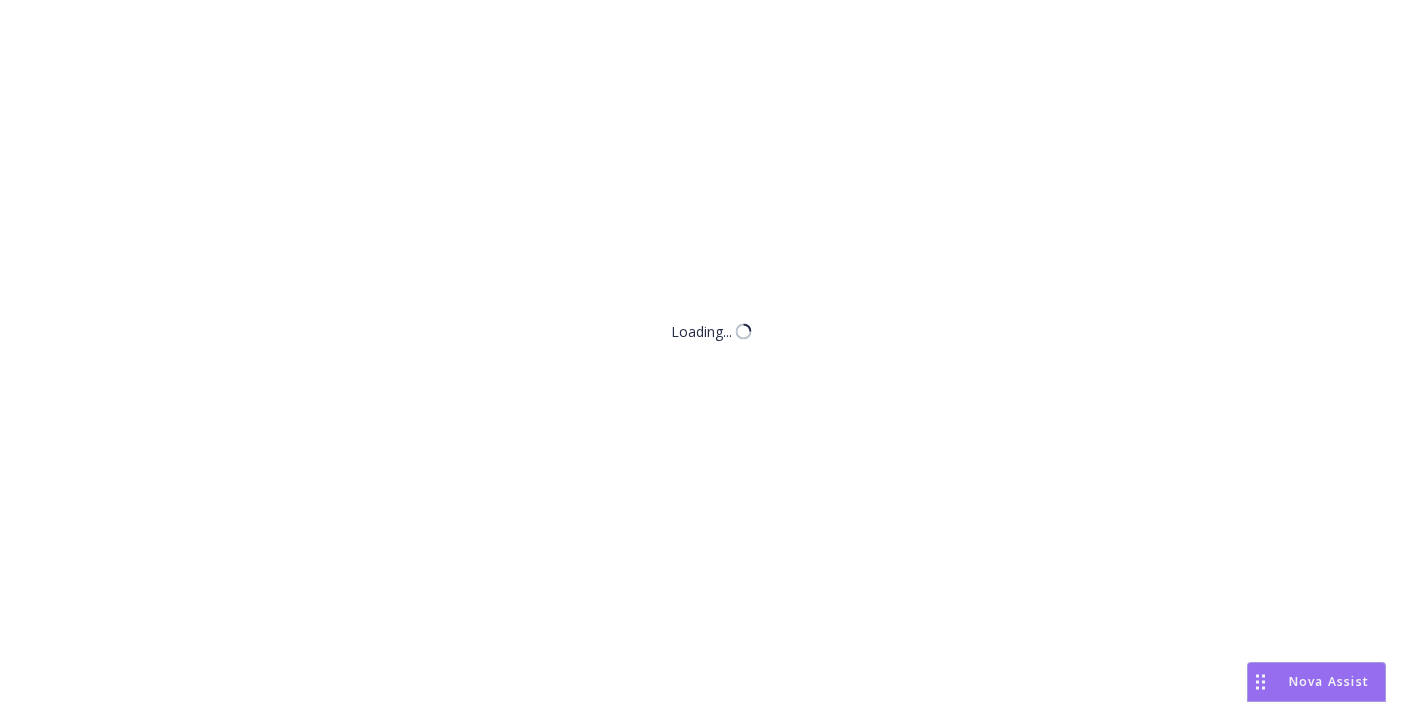 scroll, scrollTop: 0, scrollLeft: 0, axis: both 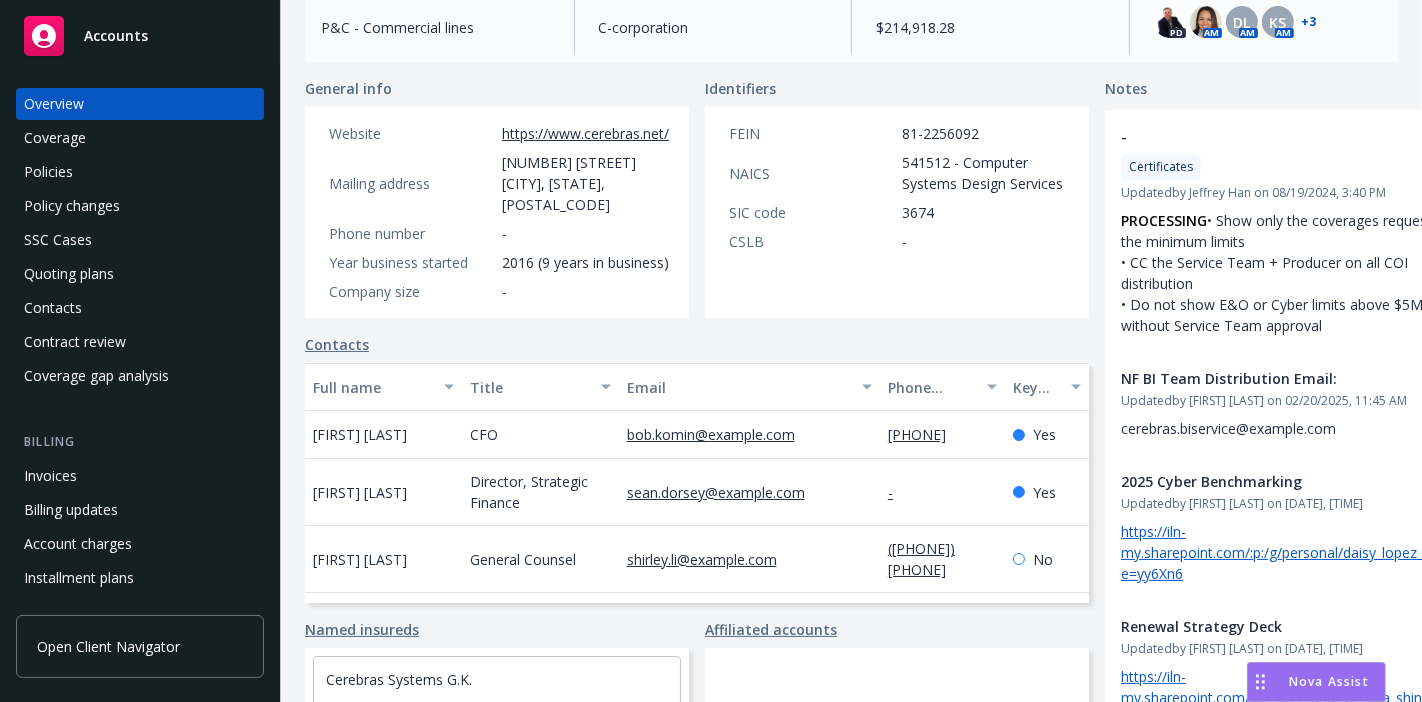 click on "Invoices" at bounding box center [140, 476] 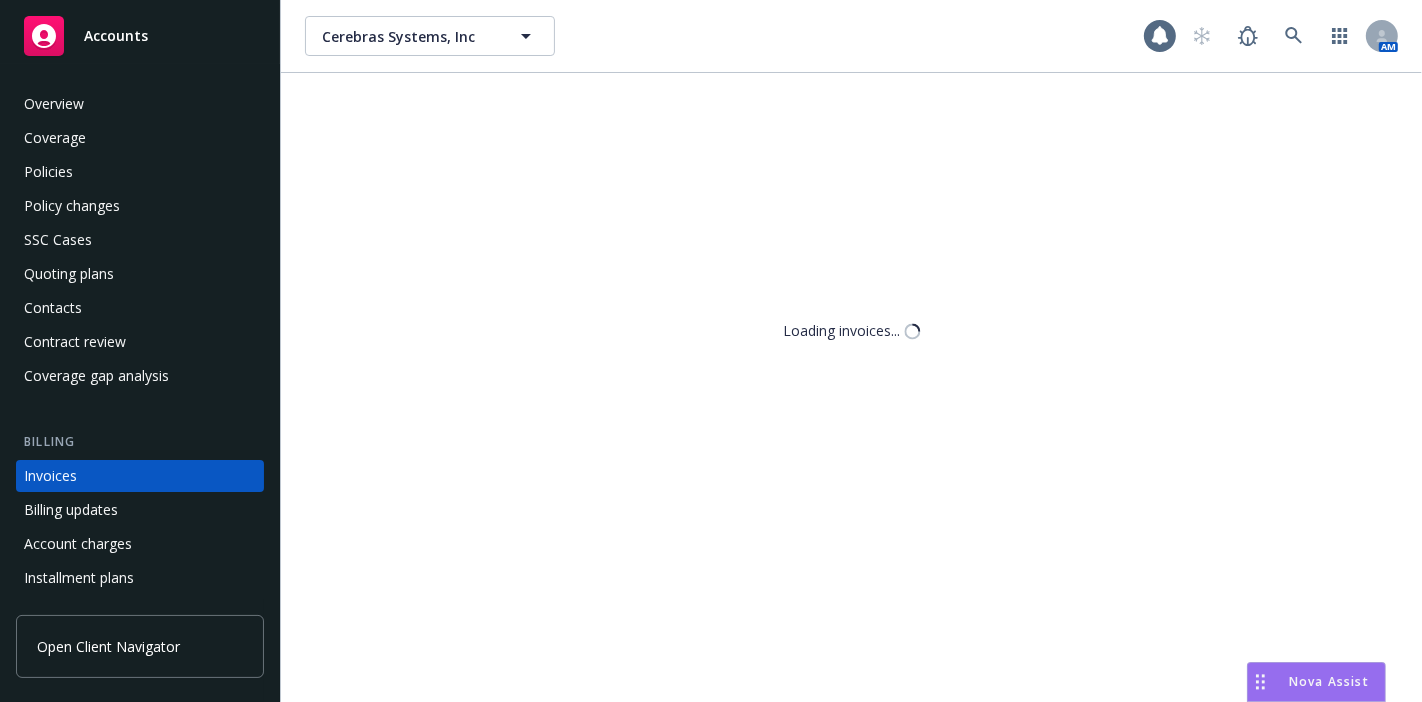 scroll, scrollTop: 92, scrollLeft: 0, axis: vertical 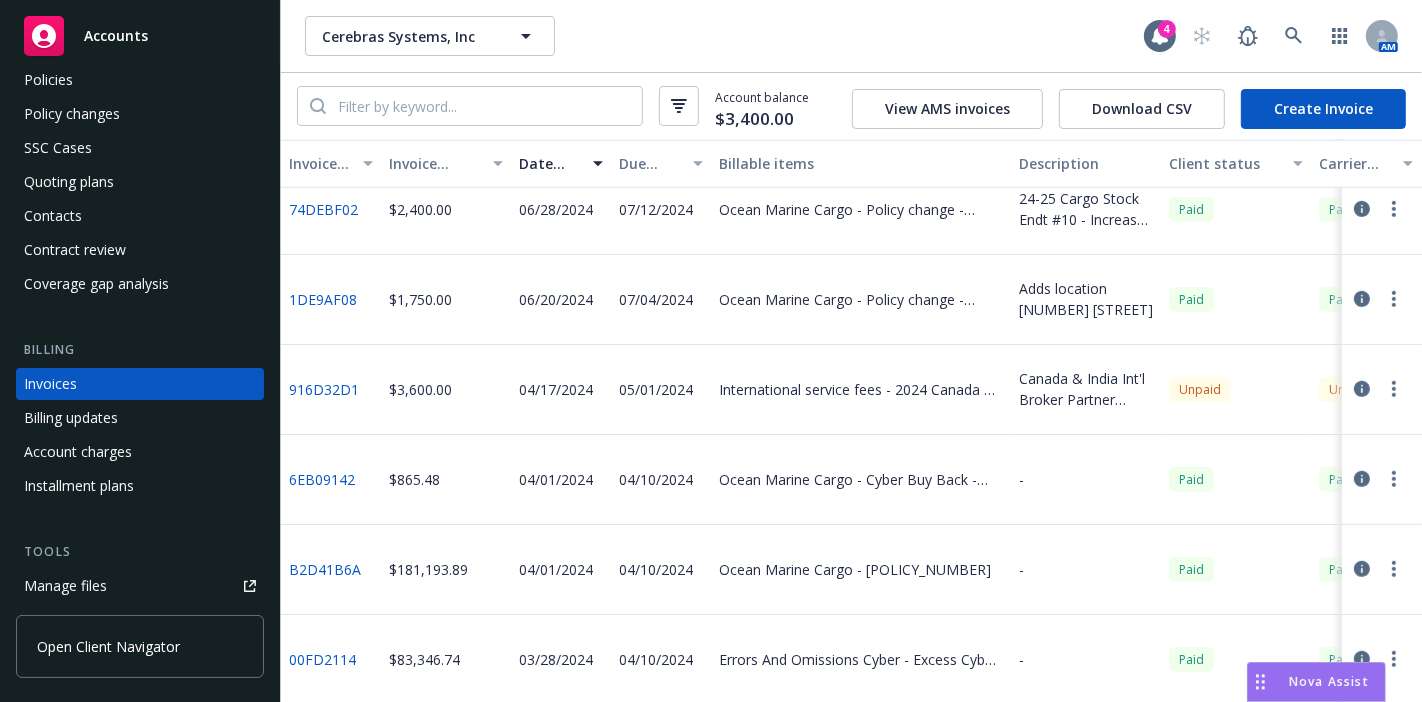 drag, startPoint x: 841, startPoint y: 378, endPoint x: 703, endPoint y: 398, distance: 139.44174 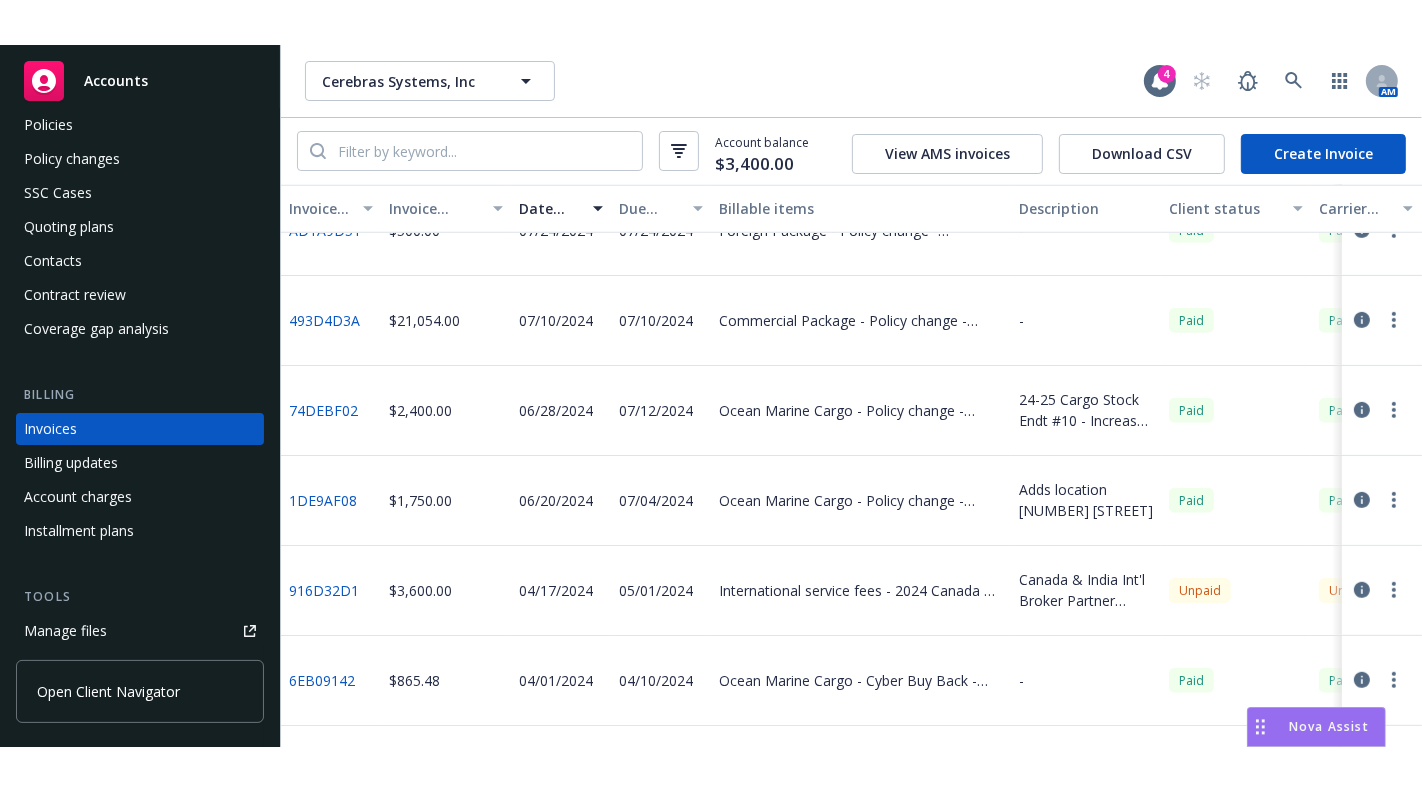scroll, scrollTop: 859, scrollLeft: 0, axis: vertical 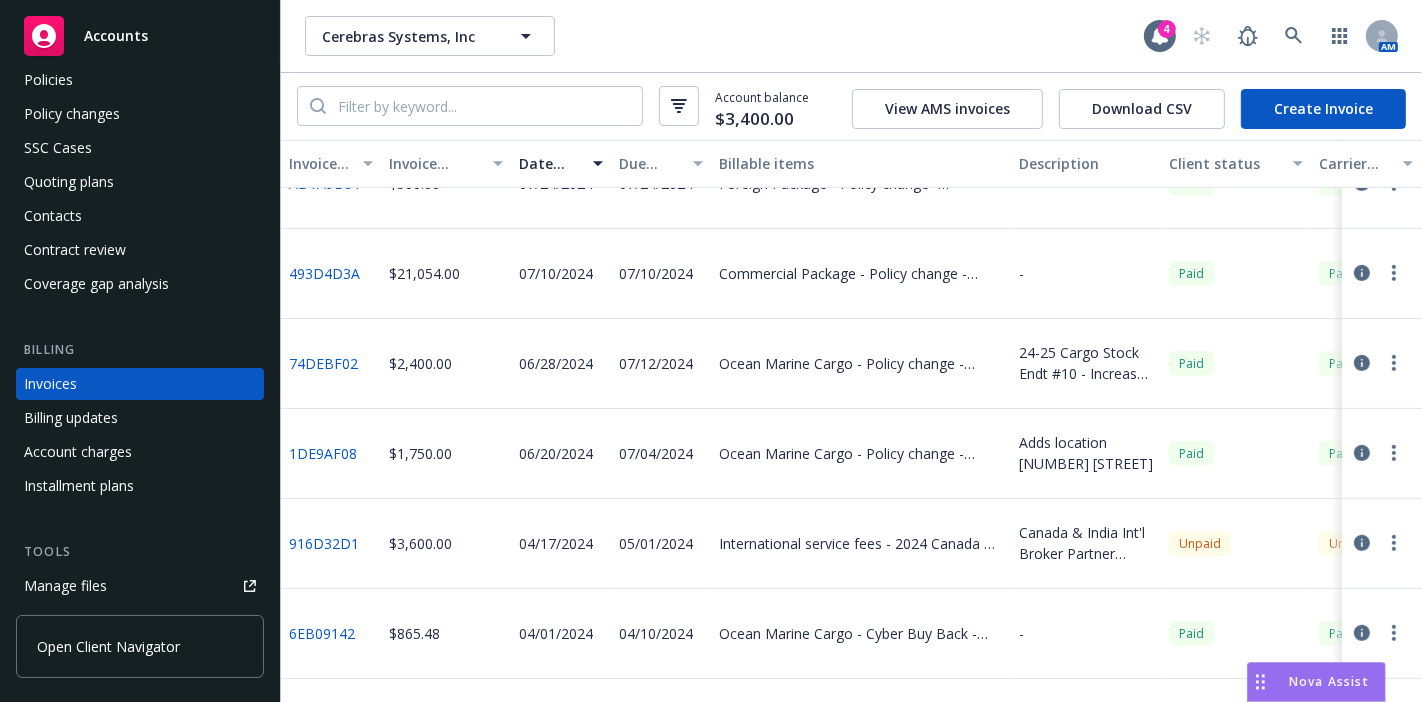 click on "916D32D1" at bounding box center [324, 543] 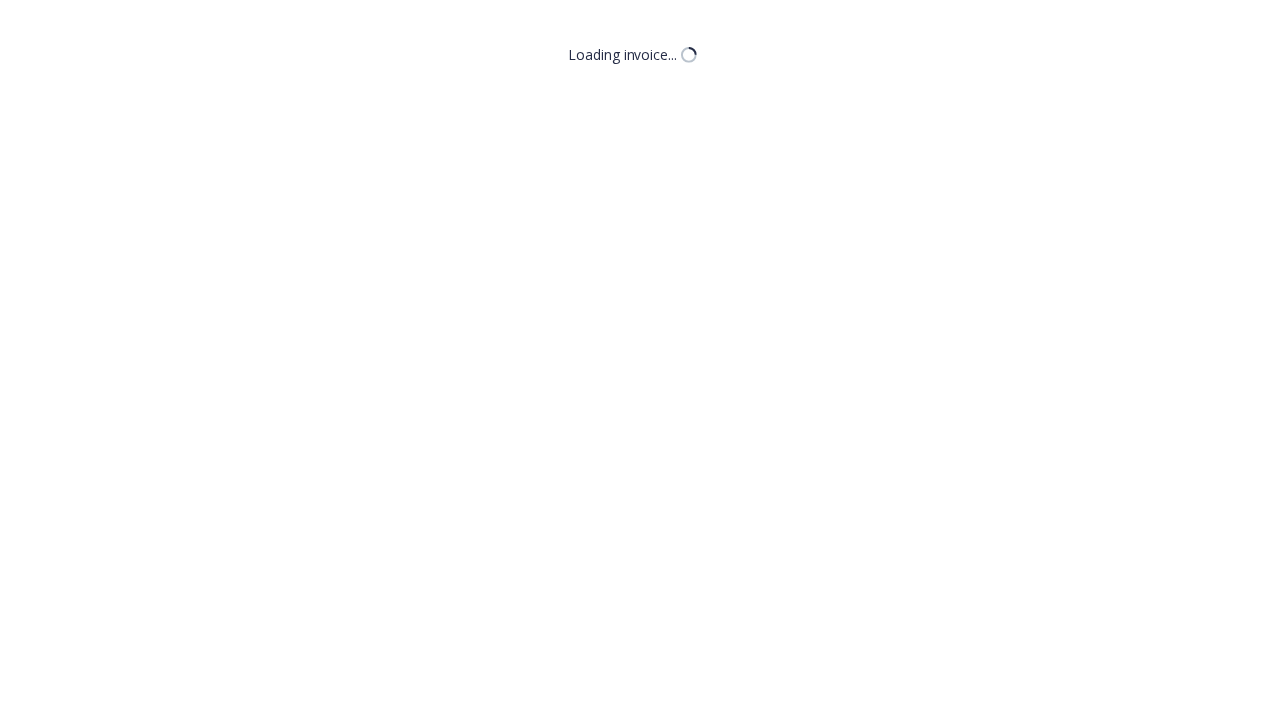 scroll, scrollTop: 0, scrollLeft: 0, axis: both 